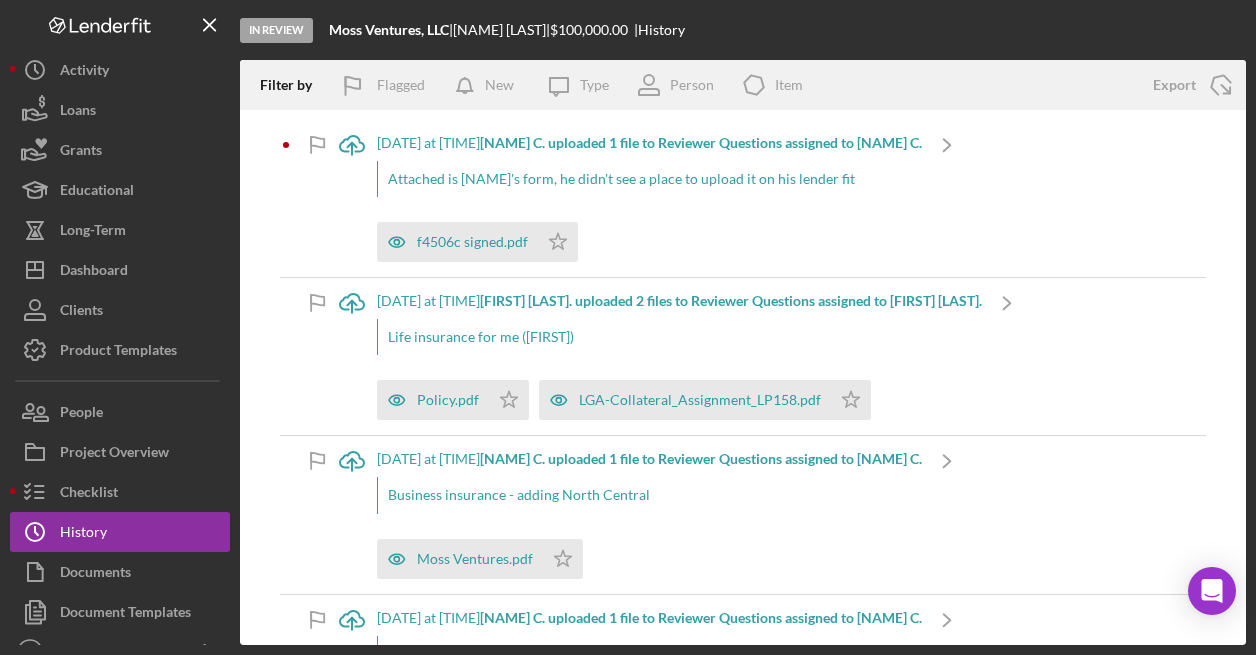 scroll, scrollTop: 0, scrollLeft: 0, axis: both 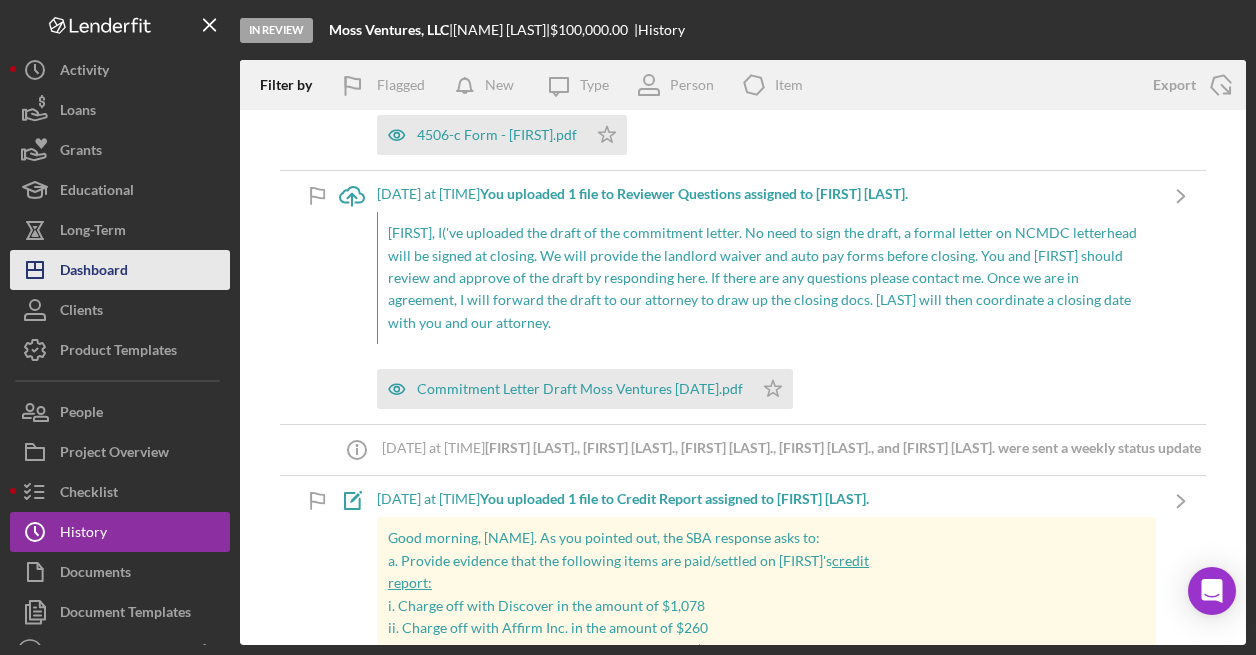 click on "Dashboard" at bounding box center (94, 272) 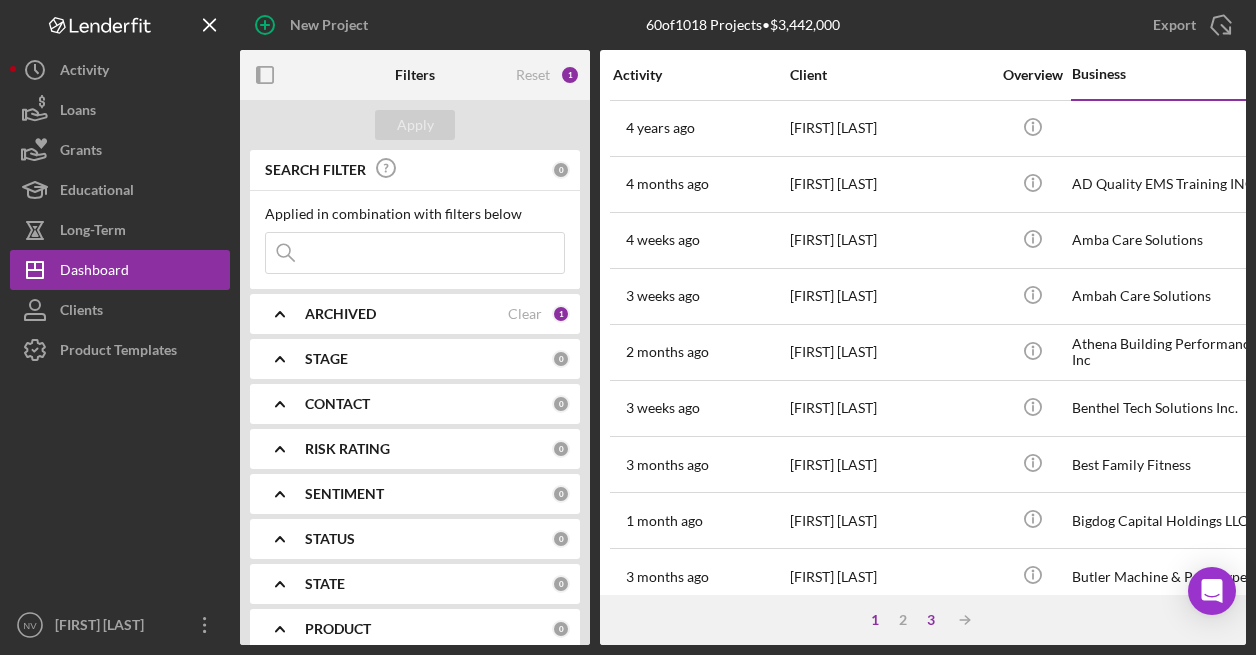 click on "3" at bounding box center [931, 620] 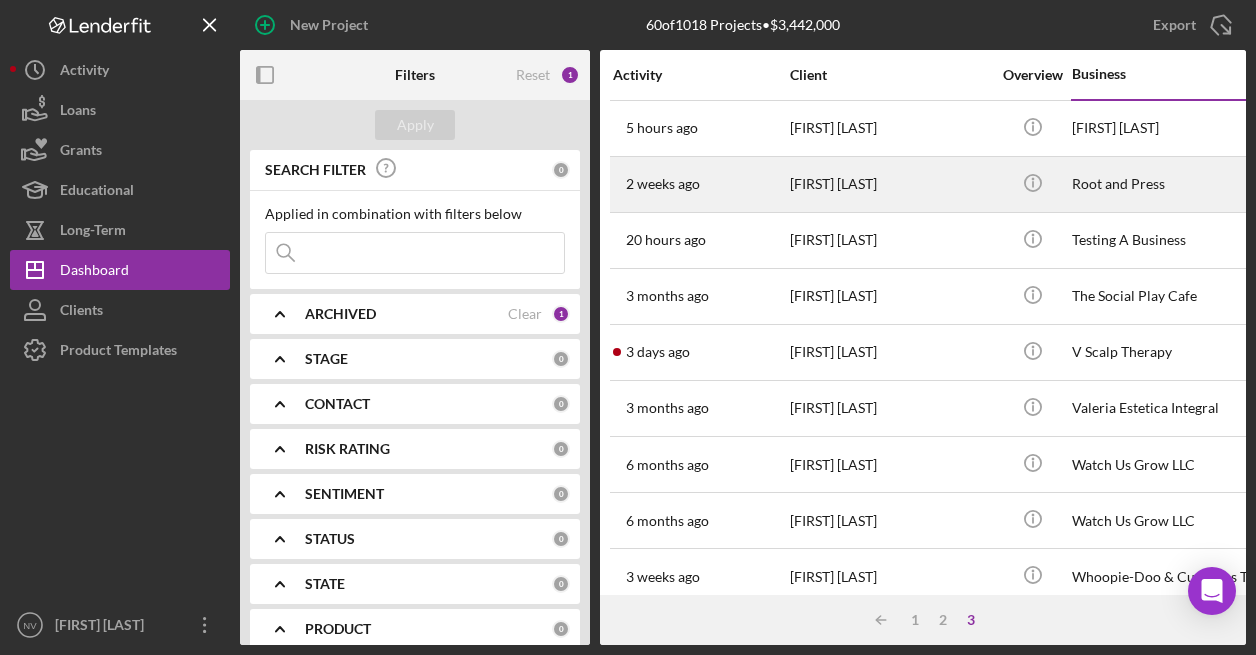 click on "Root and Press" at bounding box center (1172, 184) 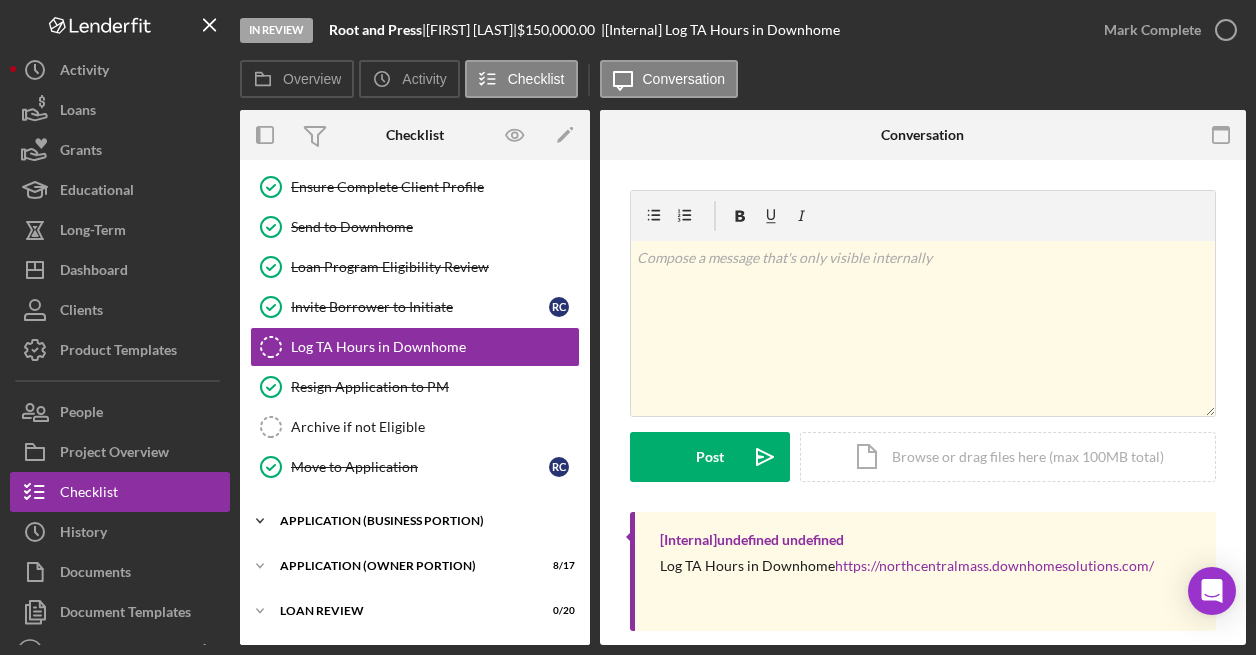 scroll, scrollTop: 456, scrollLeft: 0, axis: vertical 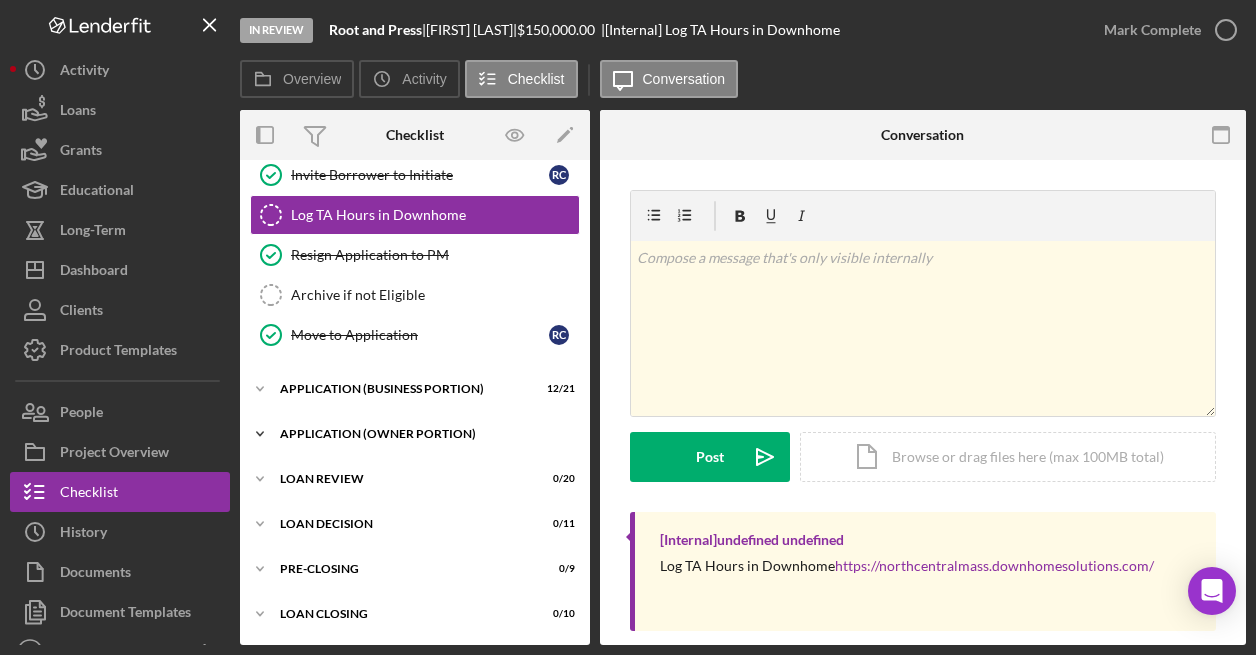 click on "Icon/Expander APPLICATION (OWNER PORTION) 8 / 17" at bounding box center (415, 434) 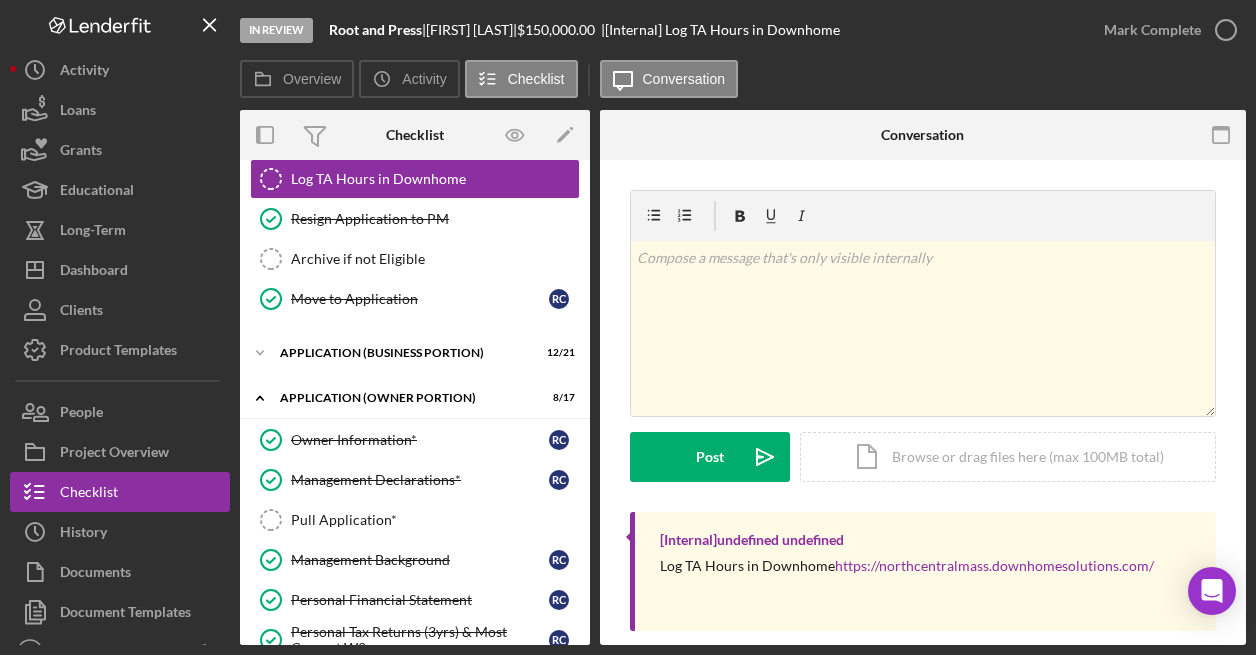 scroll, scrollTop: 456, scrollLeft: 0, axis: vertical 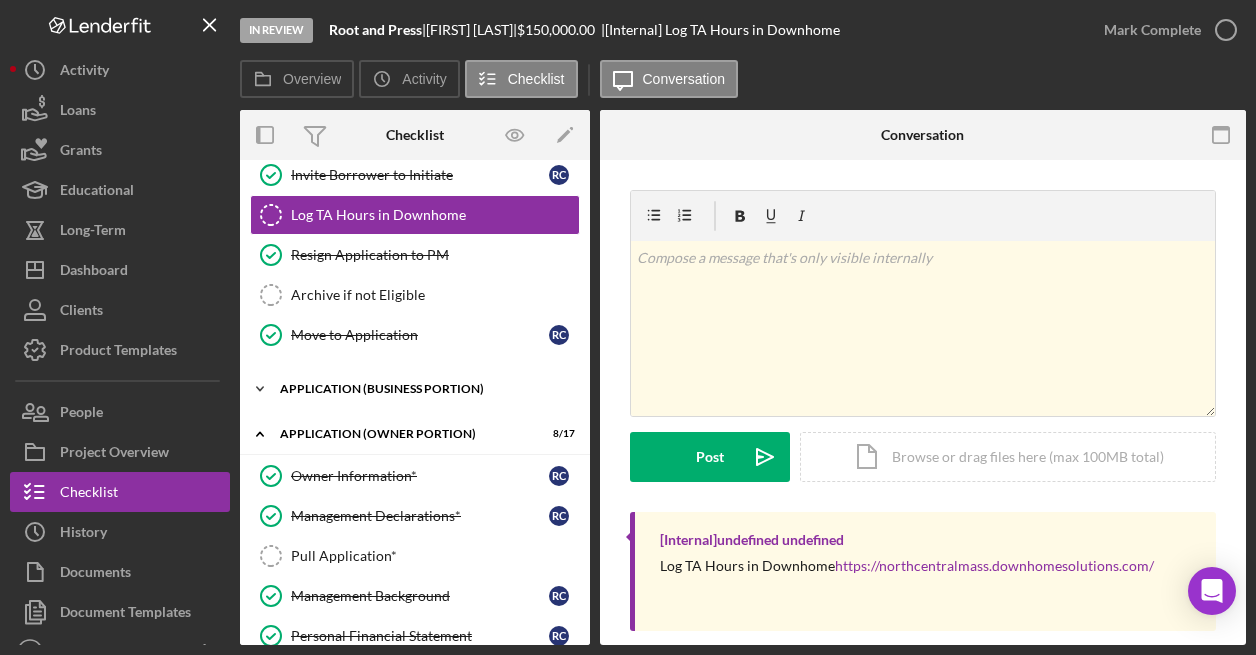click on "APPLICATION (BUSINESS PORTION)" at bounding box center [422, 389] 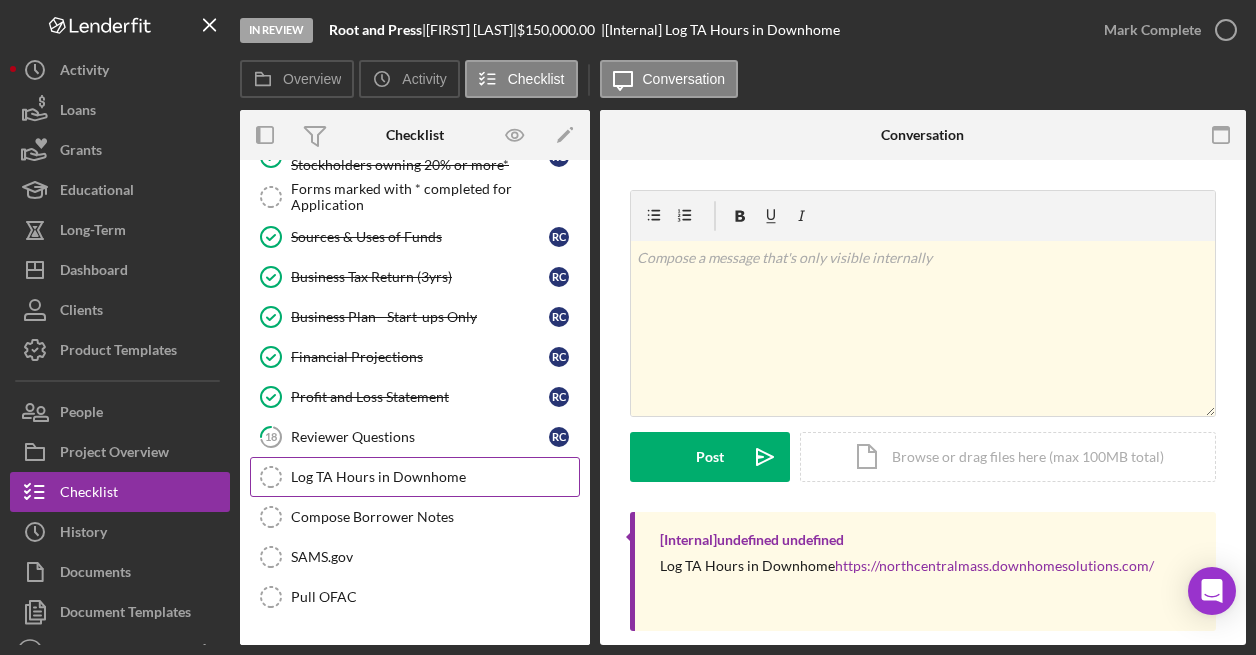 scroll, scrollTop: 1156, scrollLeft: 0, axis: vertical 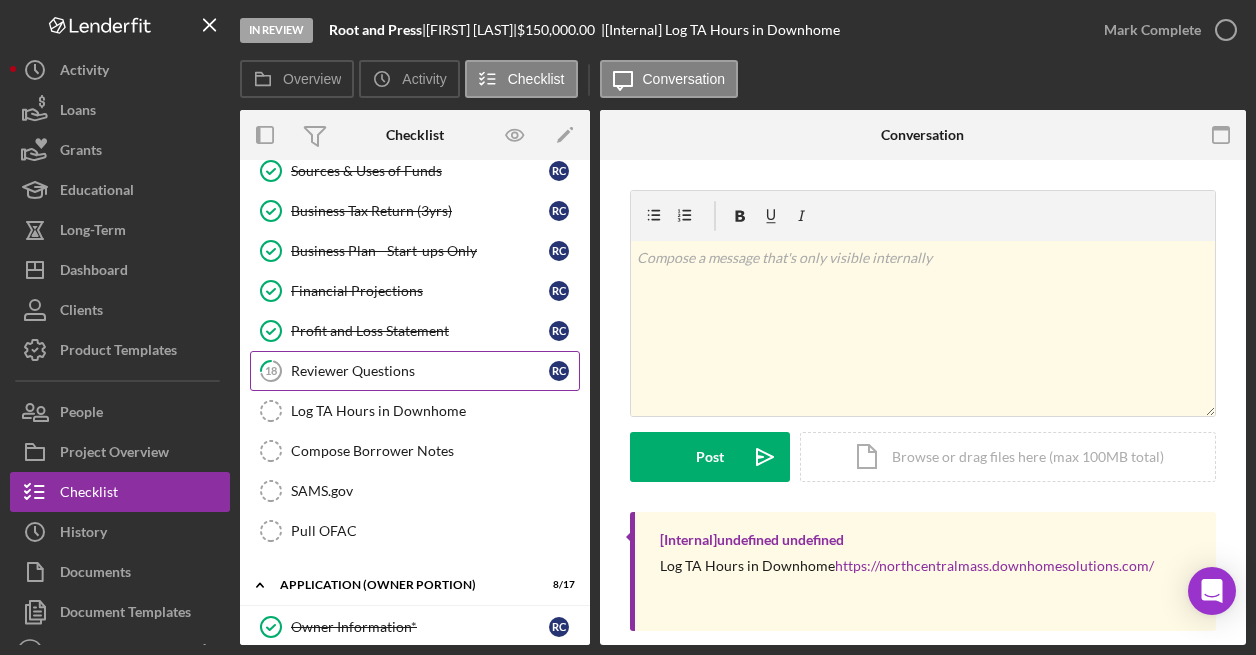 click on "Reviewer Questions" at bounding box center [420, 371] 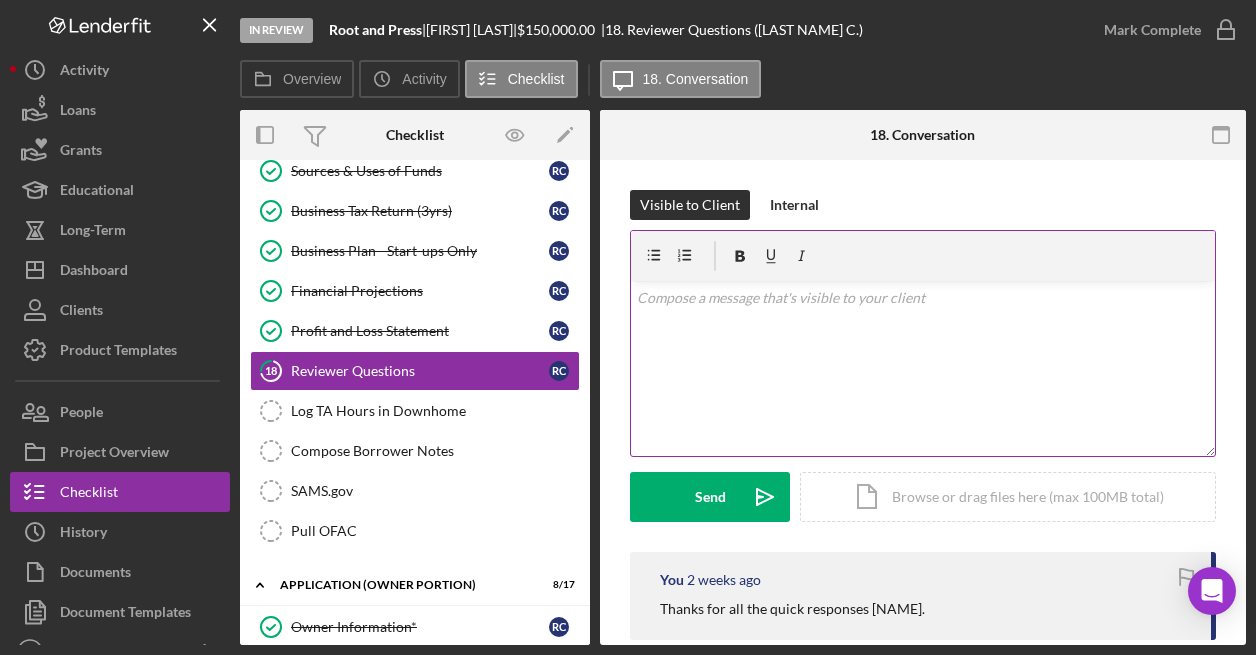 click on "v Color teal Color pink Remove color Add row above Add row below Add column before Add column after Merge cells Split cells Remove column Remove row Remove table" at bounding box center [923, 368] 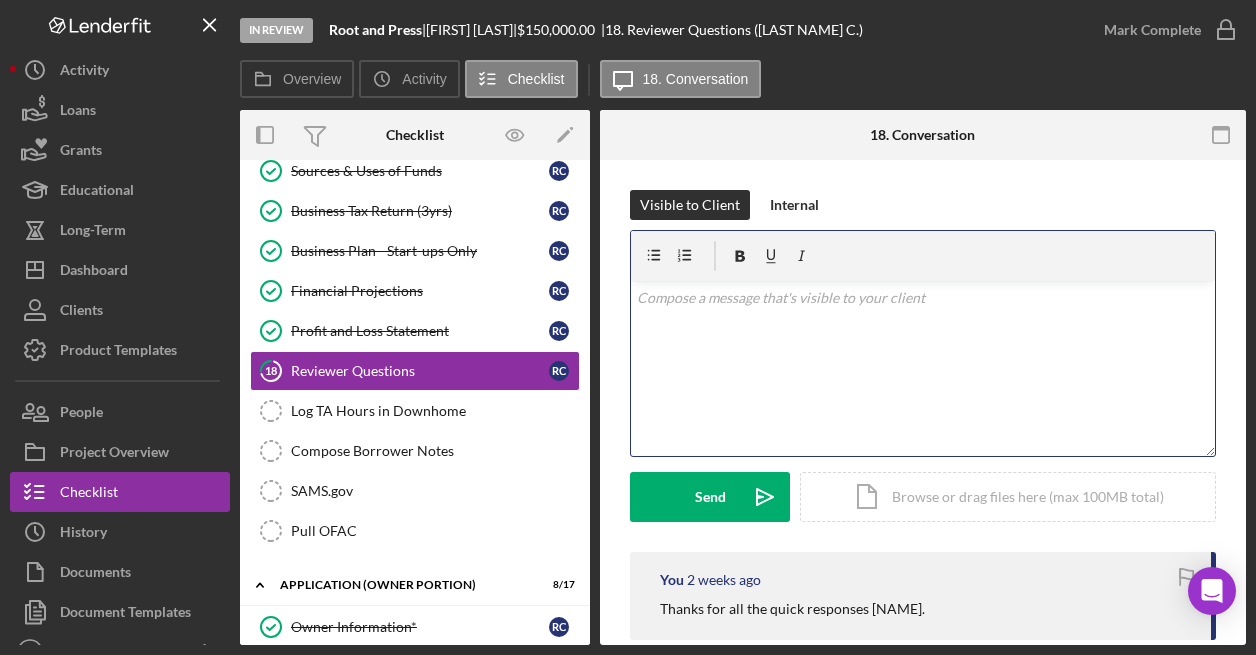 type 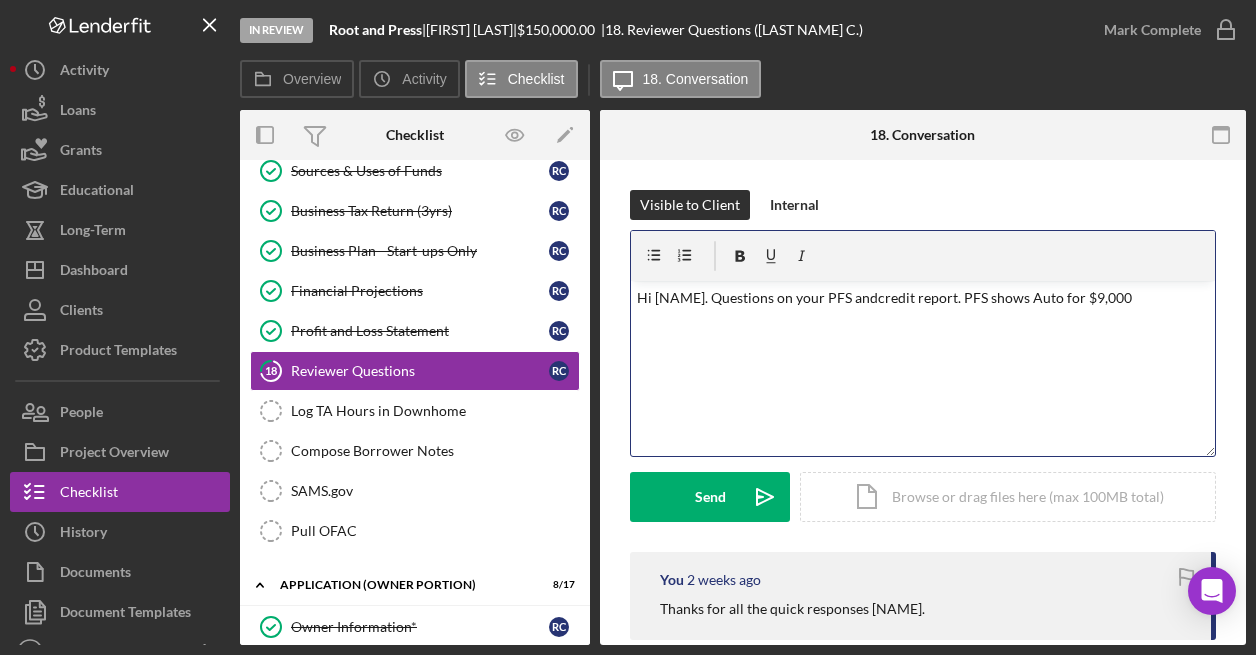 click on "Hi [NAME]. Questions on your PFS andcredit report. PFS shows Auto for $9,000" at bounding box center [923, 298] 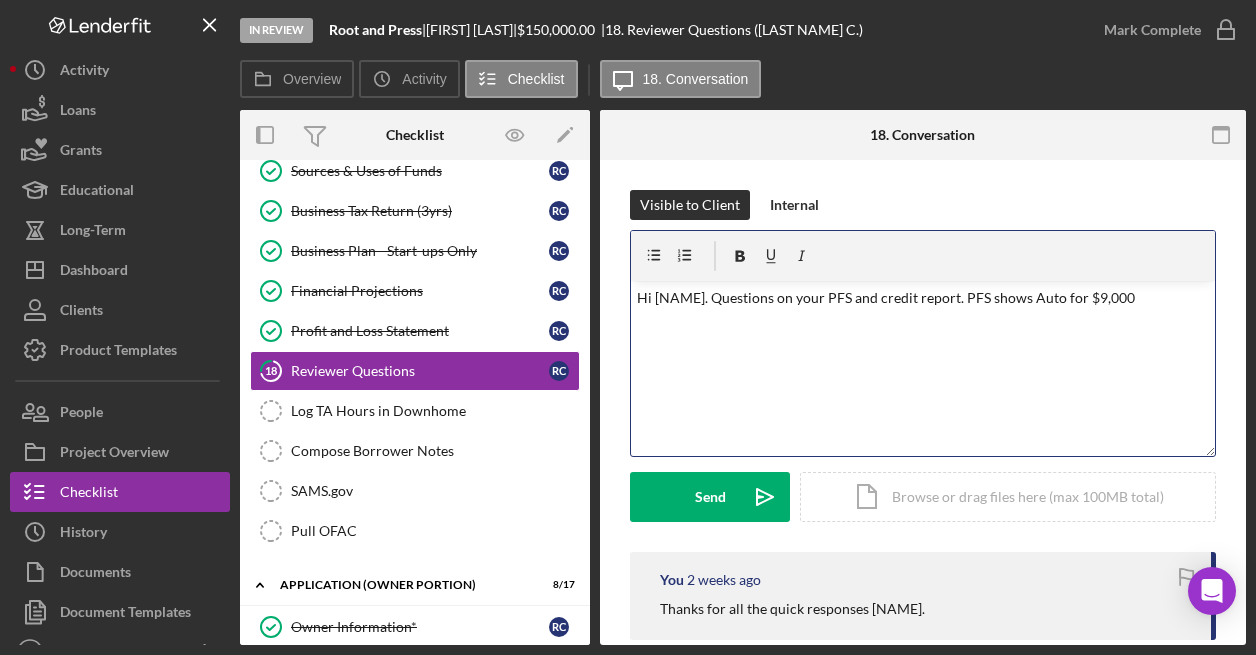 click on "Hi [NAME]. Questions on your PFS and credit report. PFS shows Auto for $9,000" at bounding box center [923, 298] 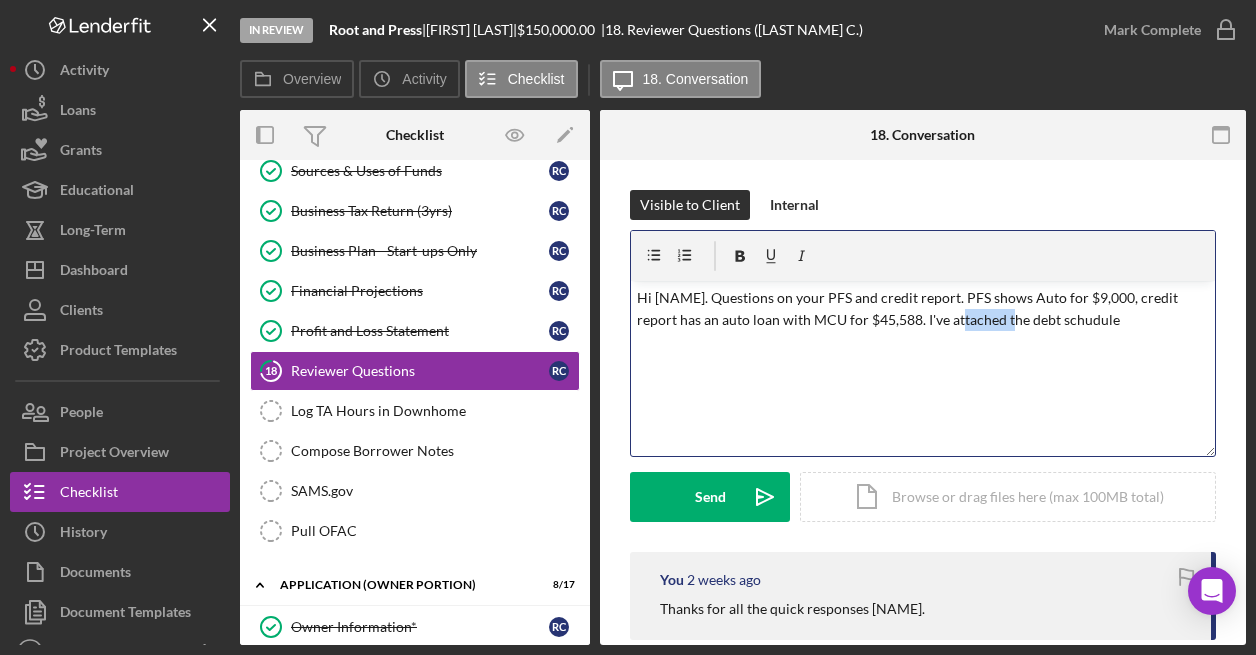 drag, startPoint x: 911, startPoint y: 323, endPoint x: 963, endPoint y: 322, distance: 52.009613 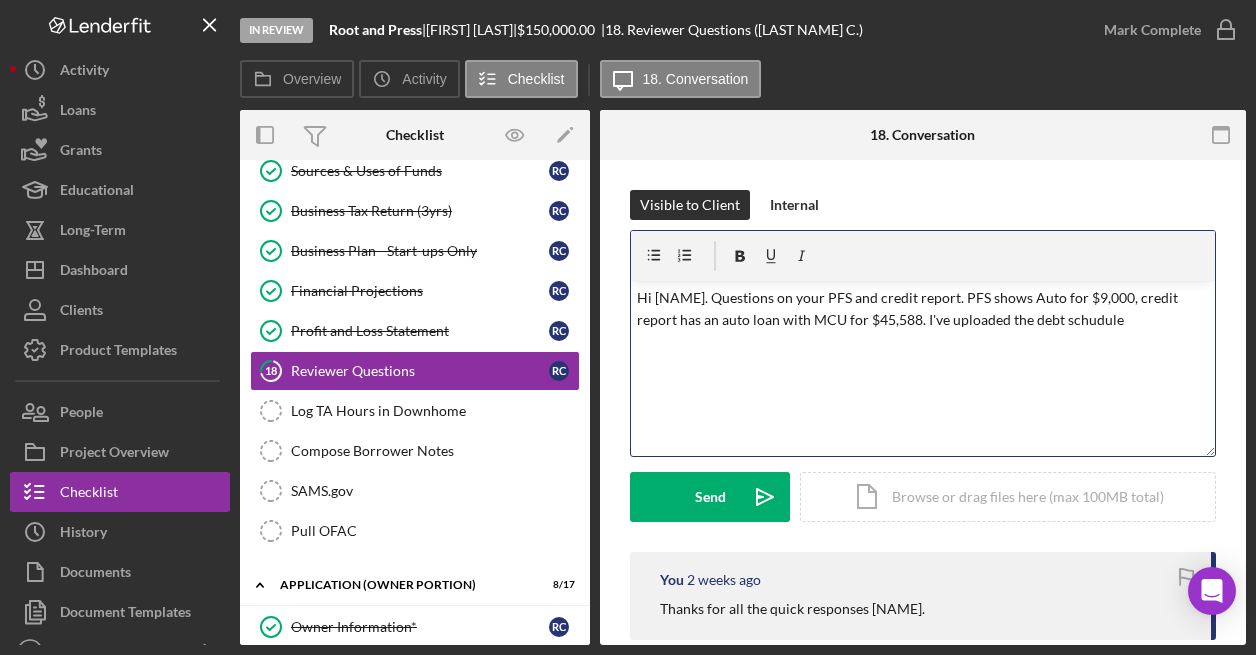 click on "Hi [NAME]. Questions on your PFS and credit report. PFS shows Auto for $9,000, credit report has an auto loan with MCU for $45,588. I've uploaded the debt schudule" at bounding box center [923, 309] 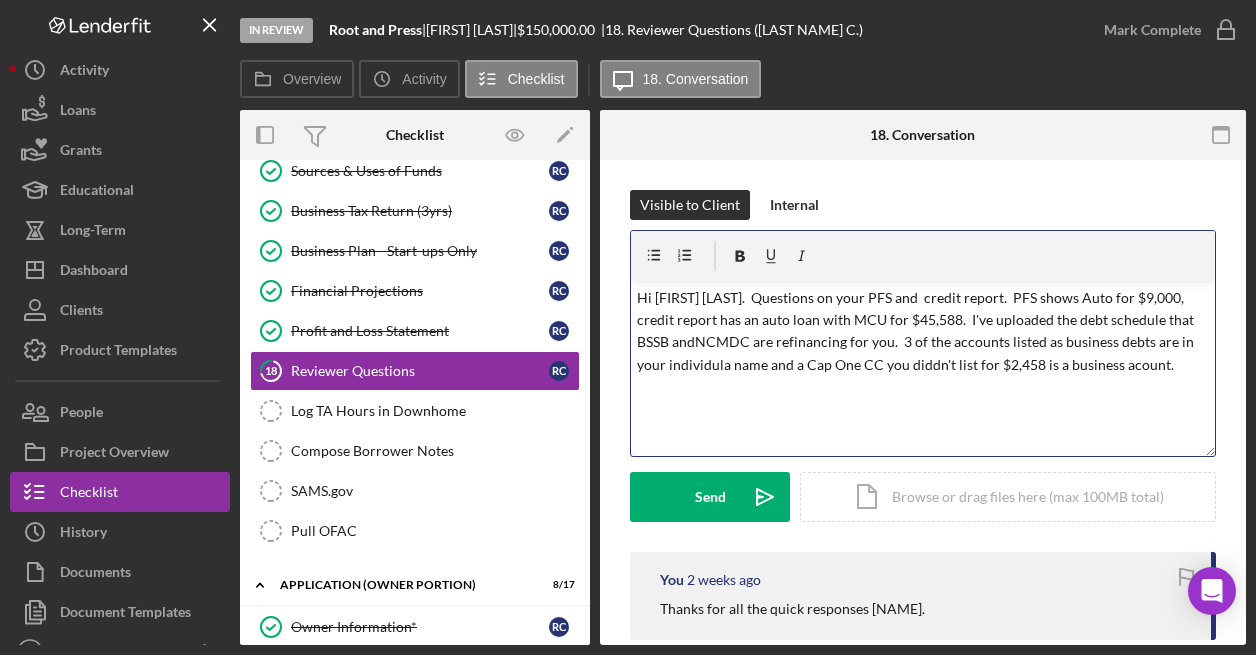 click on "Hi [FIRST] [LAST].  Questions on your PFS and  credit report.  PFS shows Auto for $9,000, credit report has an auto loan with MCU for $45,588.  I've uploaded the debt schedule that BSSB andNCMDC are refinancing for you.  3 of the accounts listed as business debts are in your individula name and a Cap One CC you diddn't list for $2,458 is a business acount." at bounding box center [923, 332] 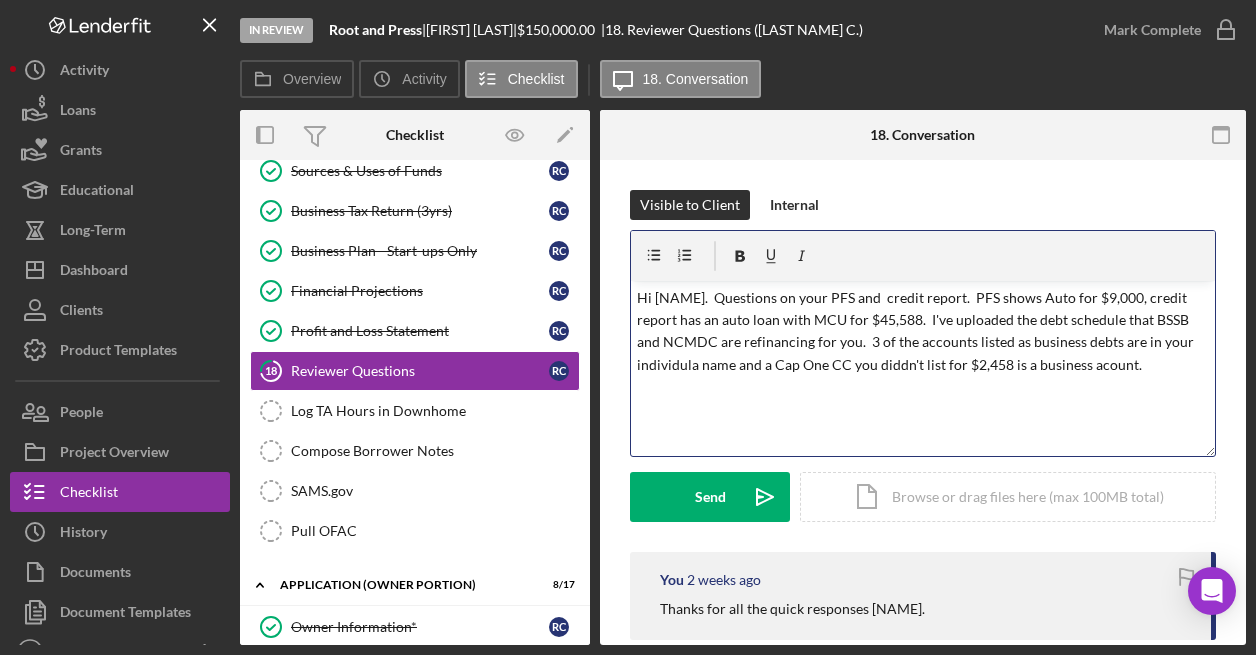 click on "Hi [NAME].  Questions on your PFS and  credit report.  PFS shows Auto for $9,000, credit report has an auto loan with MCU for $45,588.  I've uploaded the debt schedule that BSSB and NCMDC are refinancing for you.  3 of the accounts listed as business debts are in your individula name and a Cap One CC you diddn't list for $2,458 is a business acount." at bounding box center [923, 332] 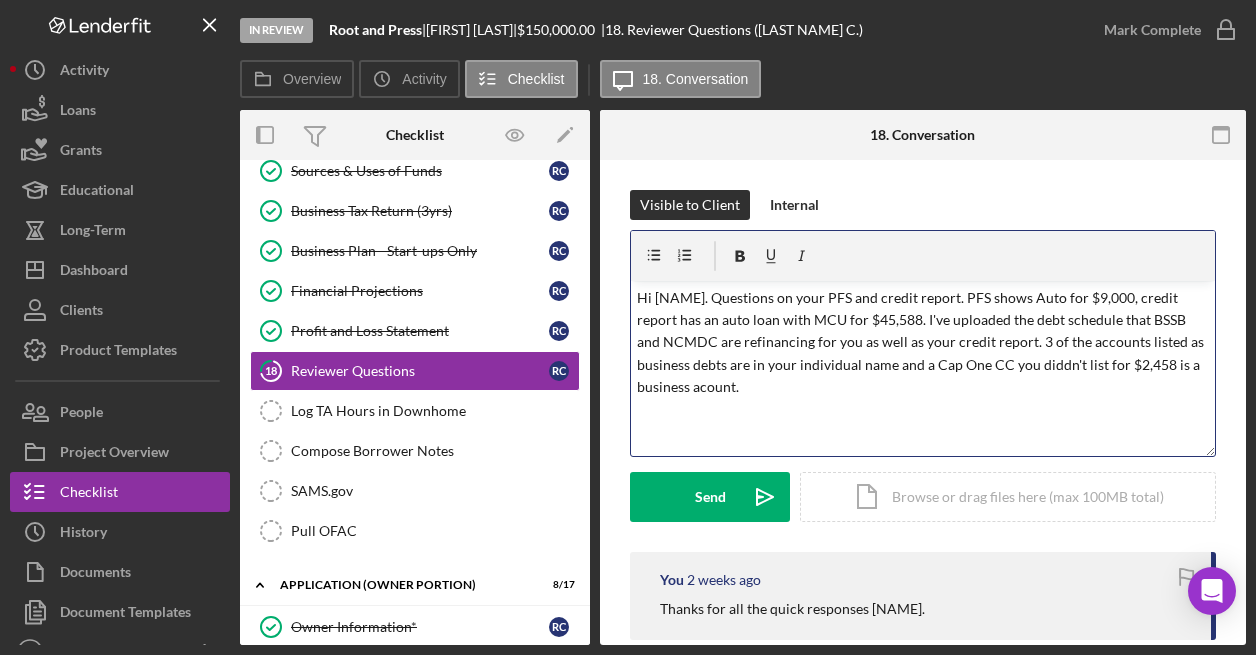 click on "Hi [NAME]. Questions on your PFS and credit report. PFS shows Auto for $9,000, credit report has an auto loan with MCU for $45,588. I've uploaded the debt schedule that BSSB and NCMDC are refinancing for you as well as your credit report. 3 of the accounts listed as business debts are in your individual name and a Cap One CC you diddn't list for $2,458 is a business acount." at bounding box center [923, 343] 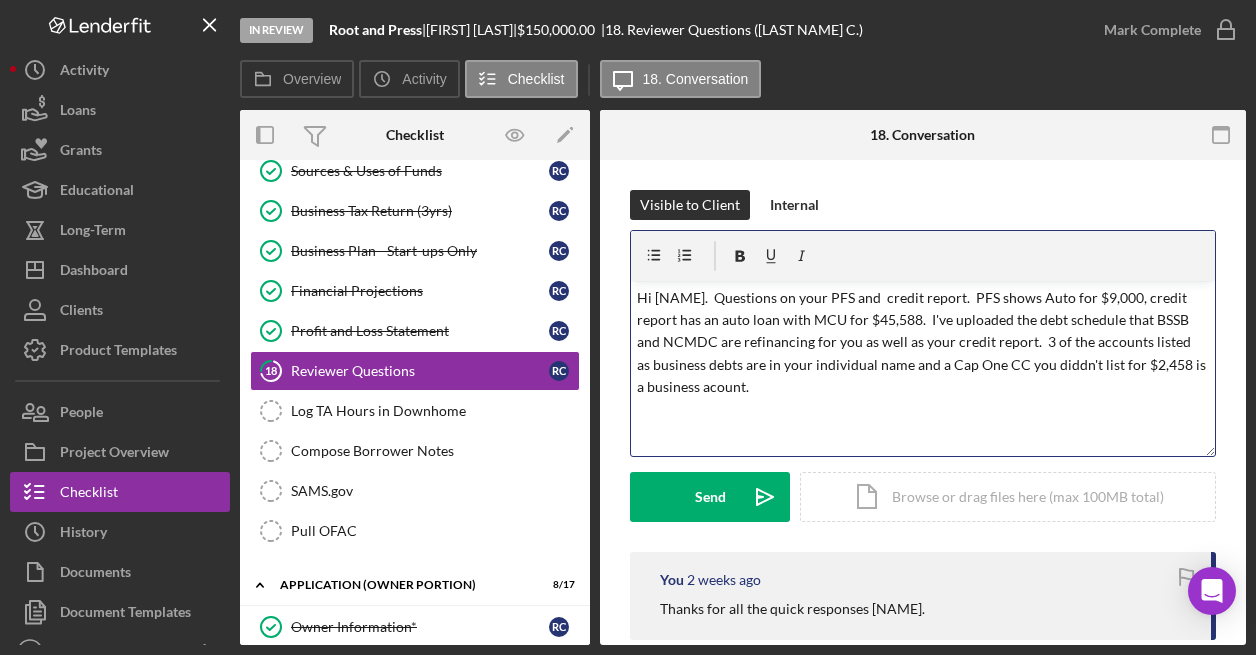 click on "Hi [NAME].  Questions on your PFS and  credit report.  PFS shows Auto for $9,000, credit report has an auto loan with MCU for $45,588.  I've uploaded the debt schedule that BSSB and NCMDC are refinancing for you as well as your credit report.  3 of the accounts listed as business debts are in your individual name and a Cap One CC you diddn't list for $2,458 is a business acount." at bounding box center (923, 343) 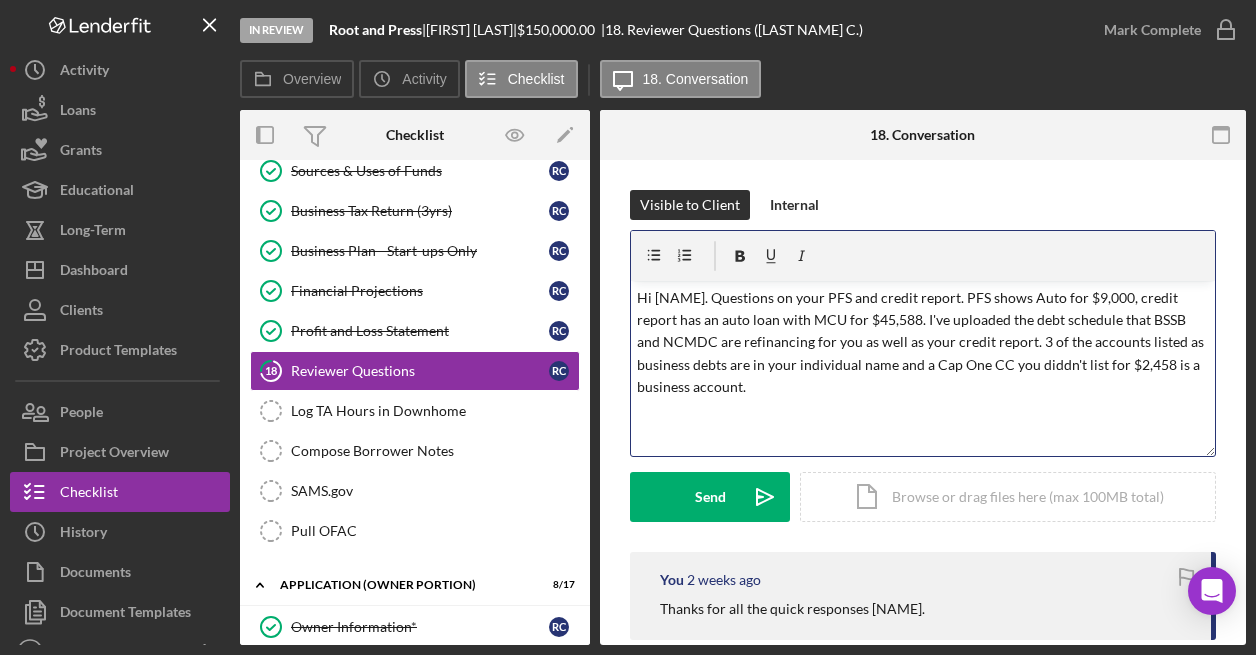 click on "v Color teal Color pink Remove color Add row above Add row below Add column before Add column after Merge cells Split cells Remove column Remove row Remove table Hi [NAME]. Questions on your PFS and credit report. PFS shows Auto for $9,000, credit report has an auto loan with MCU for $45,588. I've uploaded the debt schedule that BSSB and NCMDC are refinancing for you as well as your credit report. 3 of the accounts listed as business debts are in your individual name and a Cap One CC you diddn't list for $2,458 is a business account." at bounding box center (923, 368) 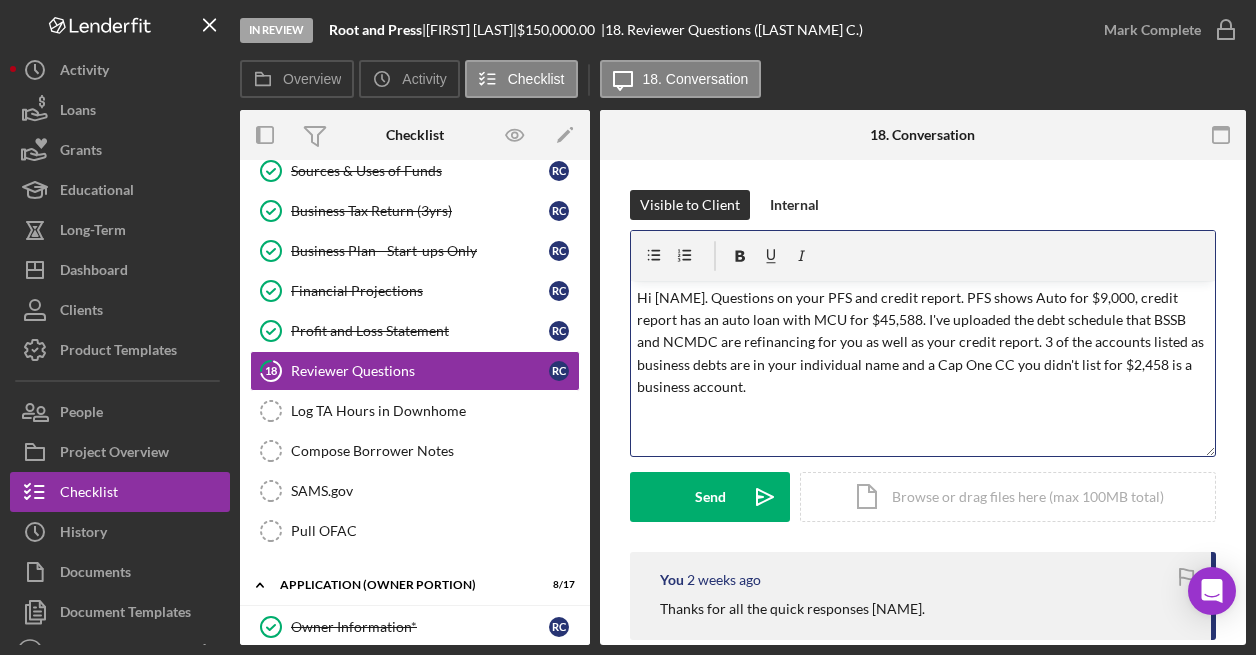 drag, startPoint x: 771, startPoint y: 390, endPoint x: 781, endPoint y: 392, distance: 10.198039 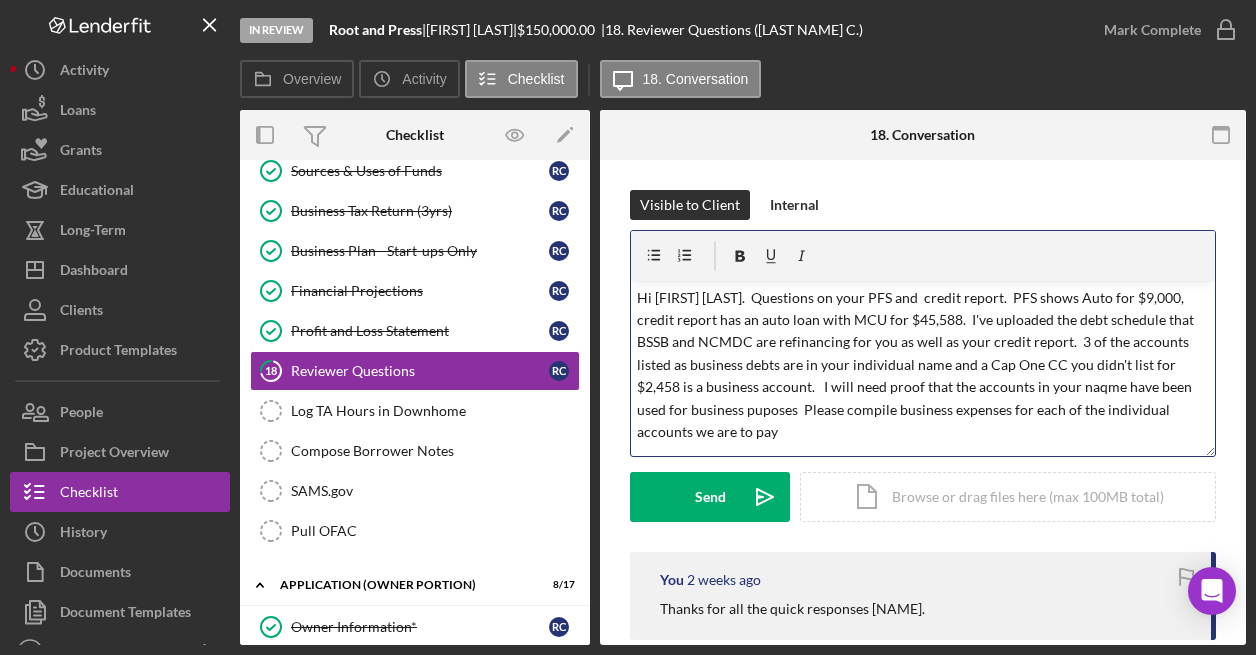 click on "Hi [FIRST] [LAST].  Questions on your PFS and  credit report.  PFS shows Auto for $9,000, credit report has an auto loan with MCU for $45,588.  I've uploaded the debt schedule that BSSB and NCMDC are refinancing for you as well as your credit report.  3 of the accounts listed as business debts are in your individual name and a Cap One CC you didn't list for $2,458 is a business account.   I will need proof that the accounts in your naqme have been used for business puposes  Please compile business expenses for each of the individual accounts we are to pay" at bounding box center (923, 365) 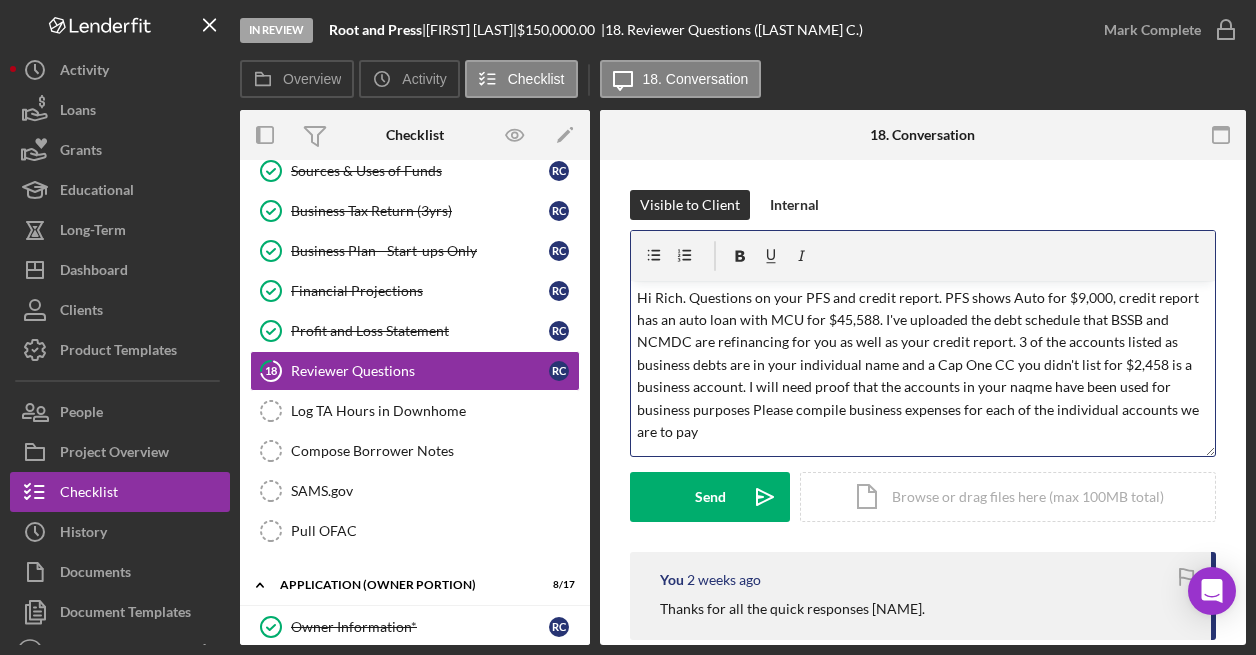 click on "Hi Rich. Questions on your PFS and credit report. PFS shows Auto for $9,000, credit report has an auto loan with MCU for $45,588. I've uploaded the debt schedule that BSSB and NCMDC are refinancing for you as well as your credit report. 3 of the accounts listed as business debts are in your individual name and a Cap One CC you didn't list for $2,458 is a business account. I will need proof that the accounts in your naqme have been used for business purposes Please compile business expenses for each of the individual accounts we are to pay" at bounding box center [923, 365] 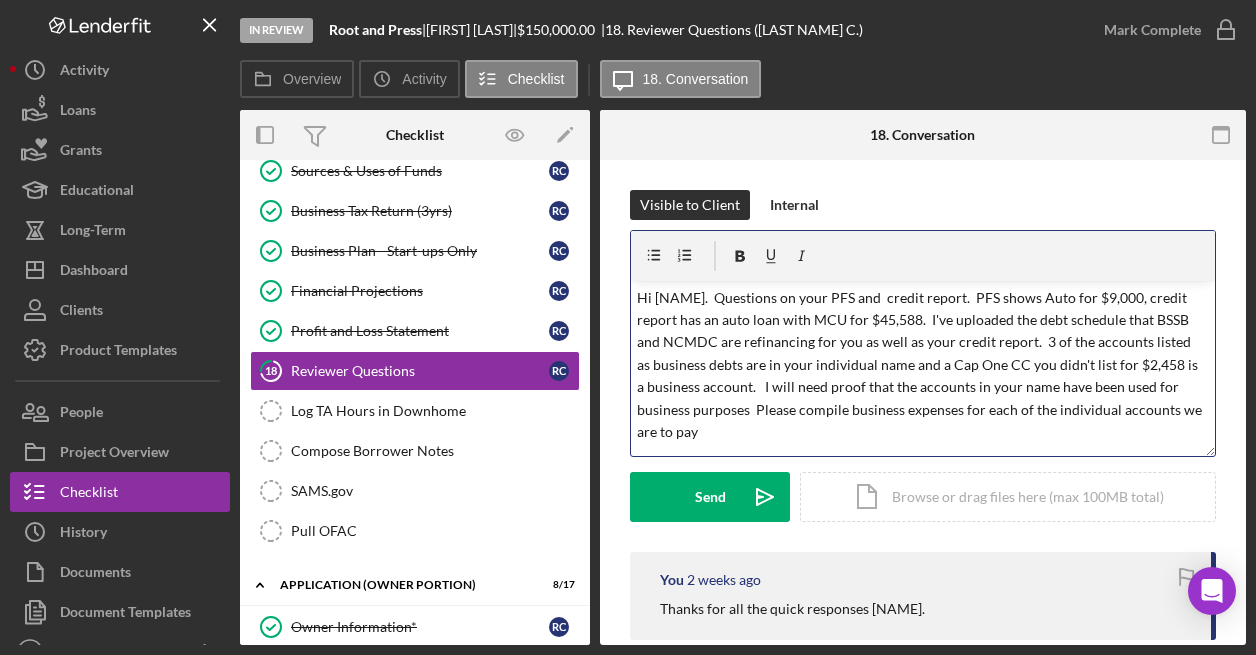 click on "Hi [NAME].  Questions on your PFS and  credit report.  PFS shows Auto for $9,000, credit report has an auto loan with MCU for $45,588.  I've uploaded the debt schedule that BSSB and NCMDC are refinancing for you as well as your credit report.  3 of the accounts listed as business debts are in your individual name and a Cap One CC you didn't list for $2,458 is a business account.   I will need proof that the accounts in your name have been used for business purposes  Please compile business expenses for each of the individual accounts we are to pay" at bounding box center (923, 365) 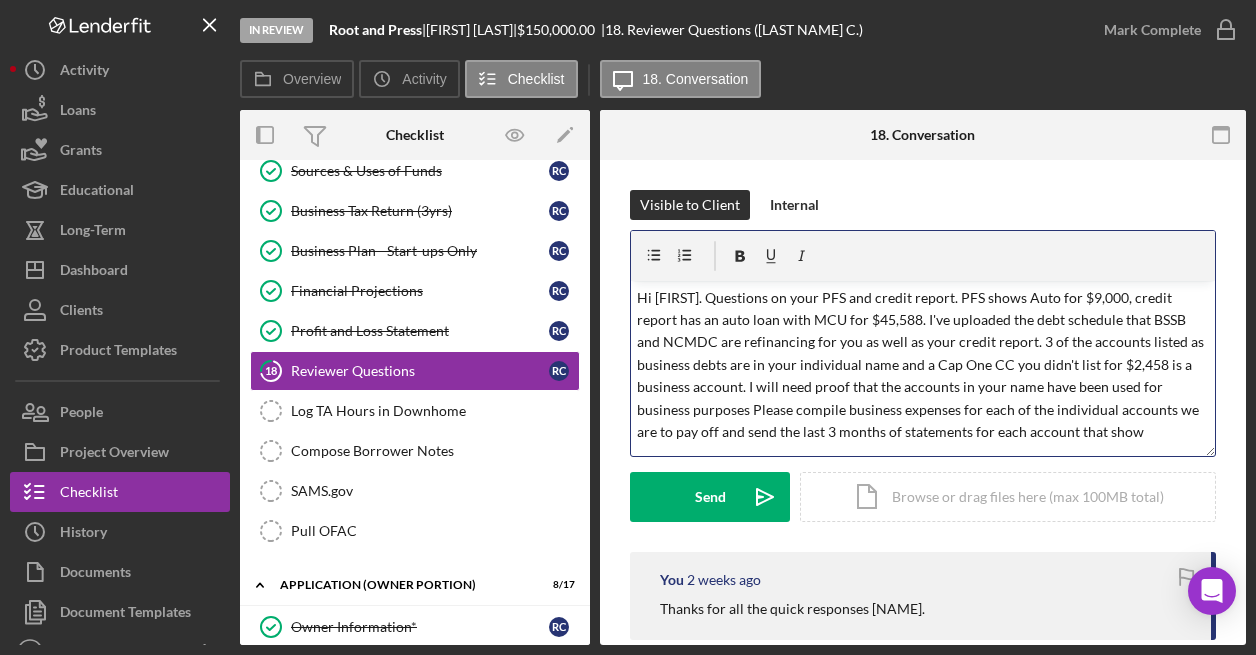 click on "Hi [FIRST]. Questions on your PFS and credit report. PFS shows Auto for $9,000, credit report has an auto loan with MCU for $45,588. I've uploaded the debt schedule that BSSB and NCMDC are refinancing for you as well as your credit report. 3 of the accounts listed as business debts are in your individual name and a Cap One CC you didn't list for $2,458 is a business account. I will need proof that the accounts in your name have been used for business purposes Please compile business expenses for each of the individual accounts we are to pay off and send the last 3 months of statements for each account that show" at bounding box center (923, 365) 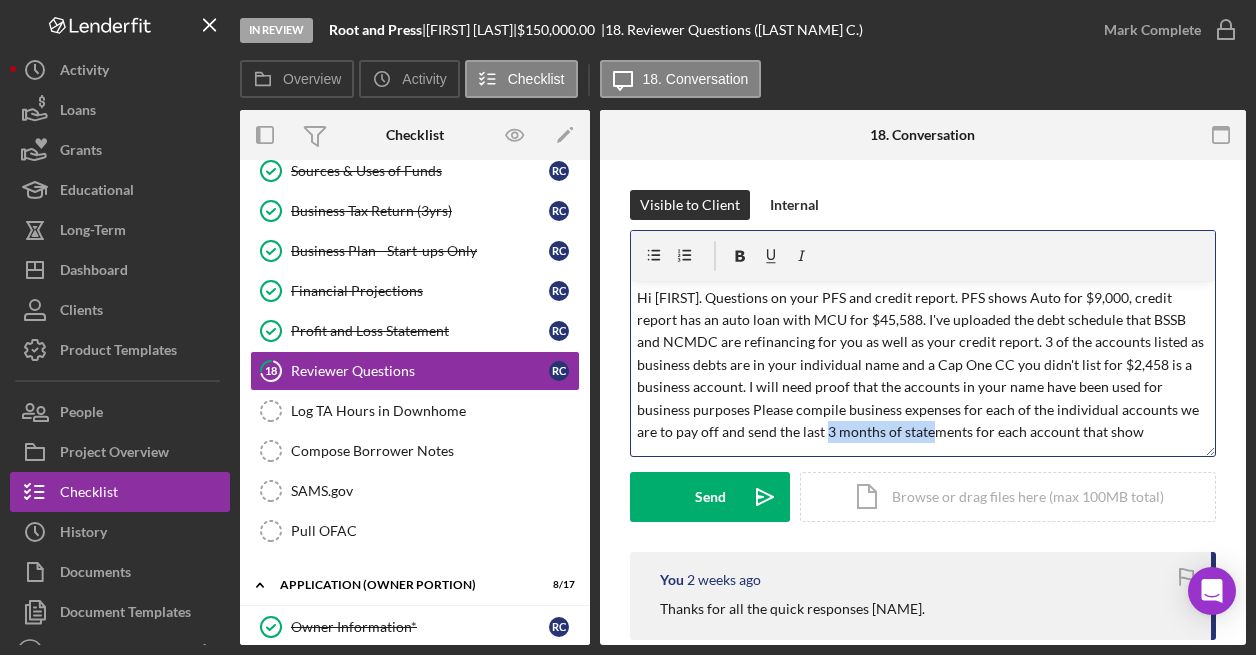 drag, startPoint x: 801, startPoint y: 430, endPoint x: 902, endPoint y: 430, distance: 101 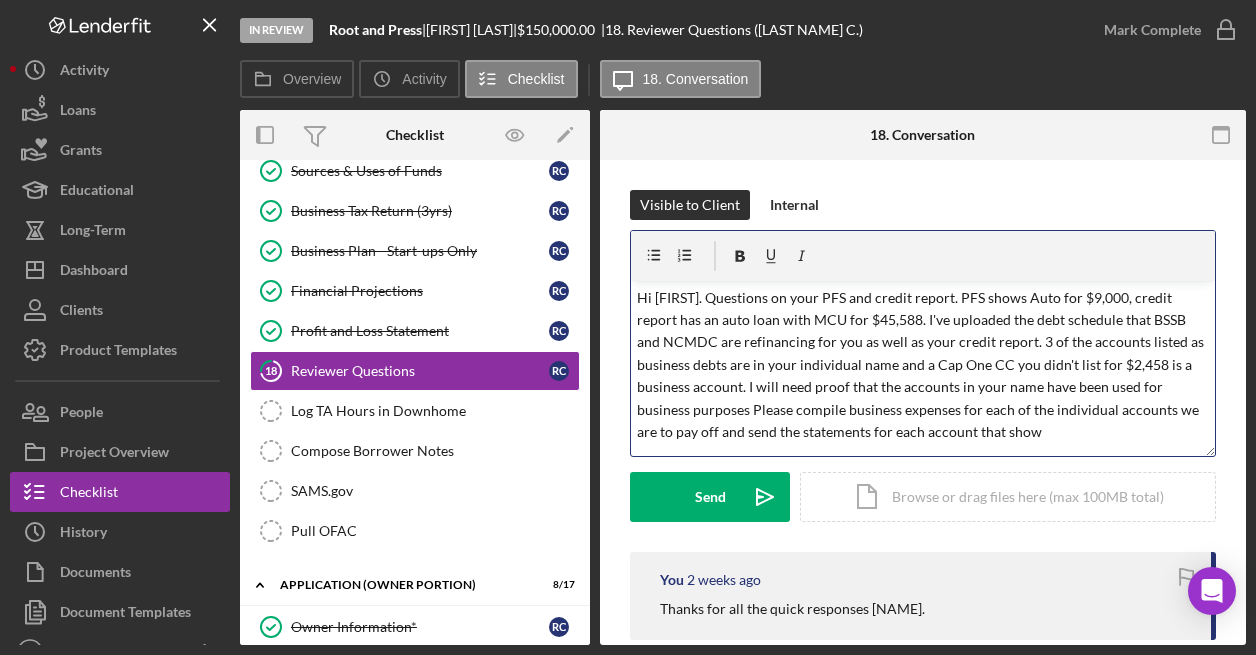 click on "Hi [FIRST]. Questions on your PFS and credit report. PFS shows Auto for $9,000, credit report has an auto loan with MCU for $45,588. I've uploaded the debt schedule that BSSB and NCMDC are refinancing for you as well as your credit report. 3 of the accounts listed as business debts are in your individual name and a Cap One CC you didn't list for $2,458 is a business account. I will need proof that the accounts in your name have been used for business purposes Please compile business expenses for each of the individual accounts we are to pay off and send the statements for each account that show" at bounding box center [923, 365] 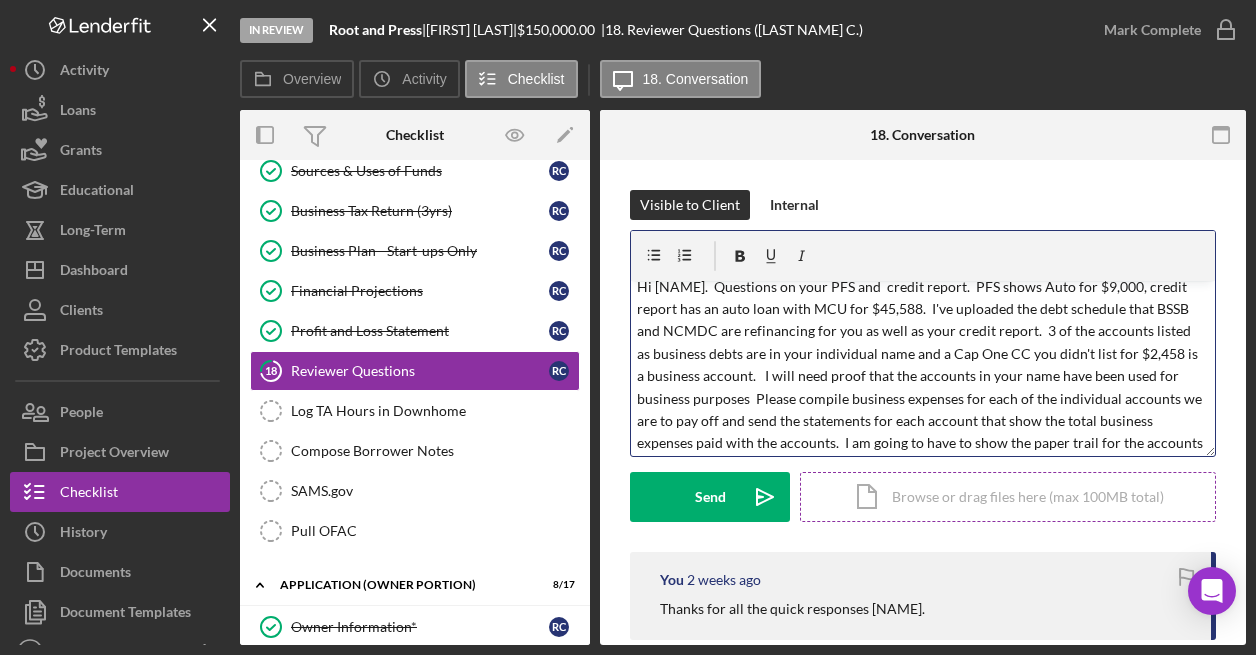 scroll, scrollTop: 34, scrollLeft: 0, axis: vertical 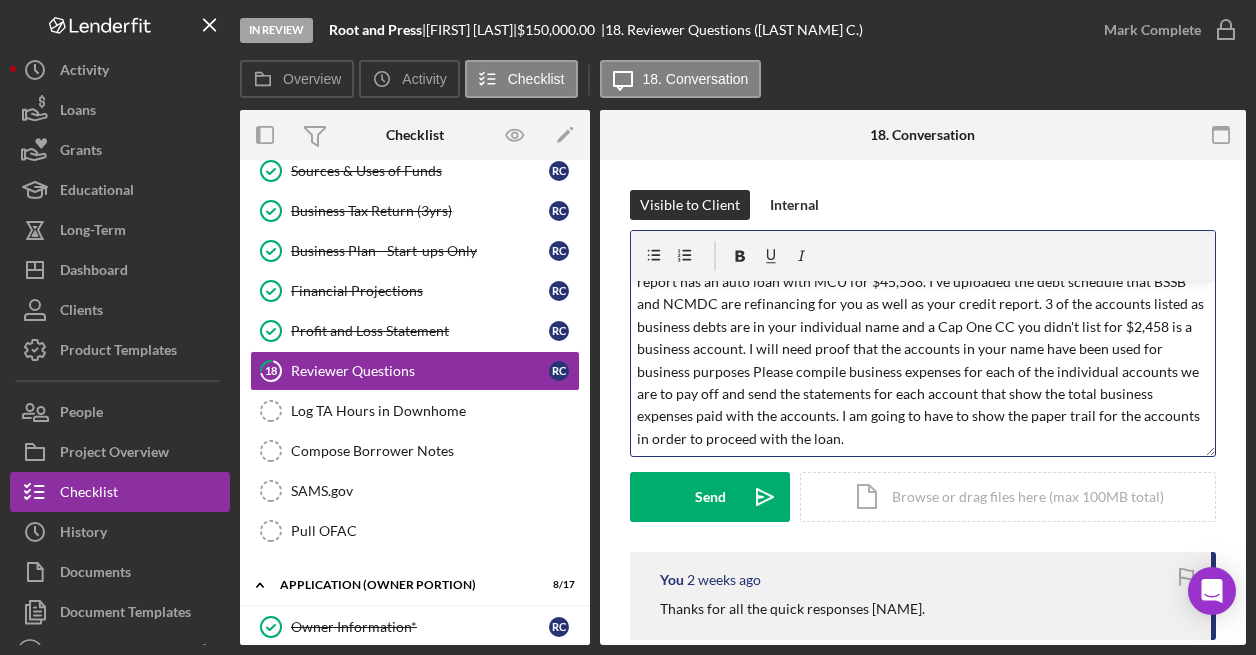 drag, startPoint x: 839, startPoint y: 421, endPoint x: 834, endPoint y: 457, distance: 36.345562 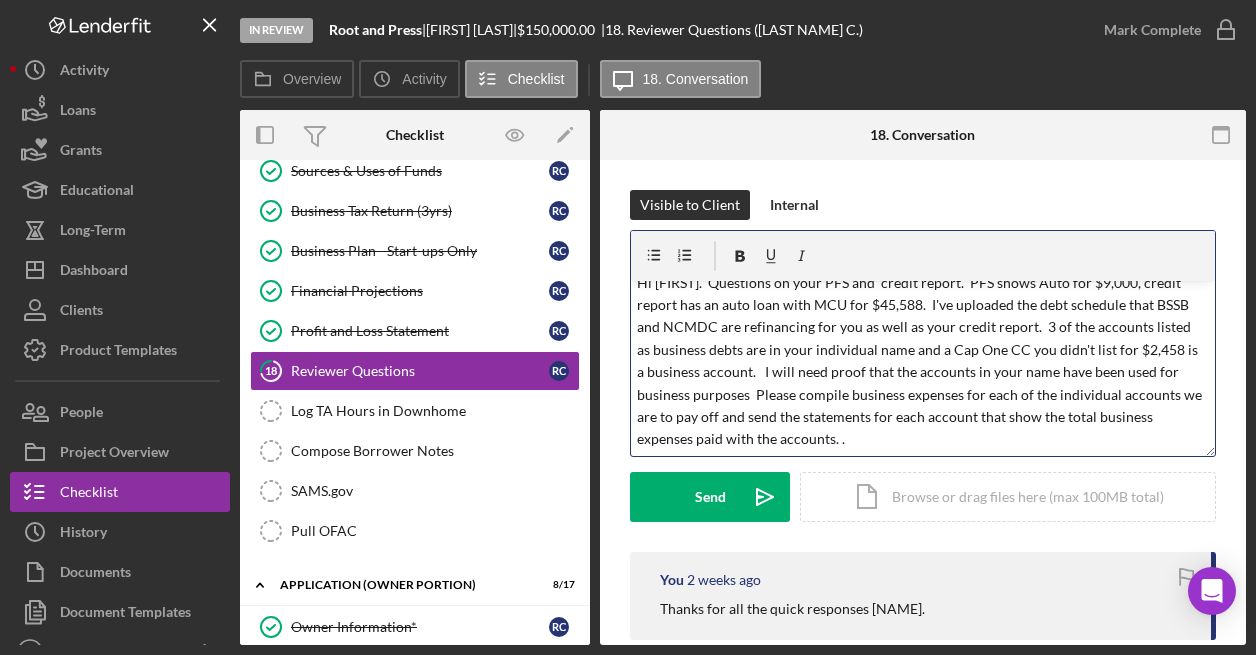 scroll, scrollTop: 15, scrollLeft: 0, axis: vertical 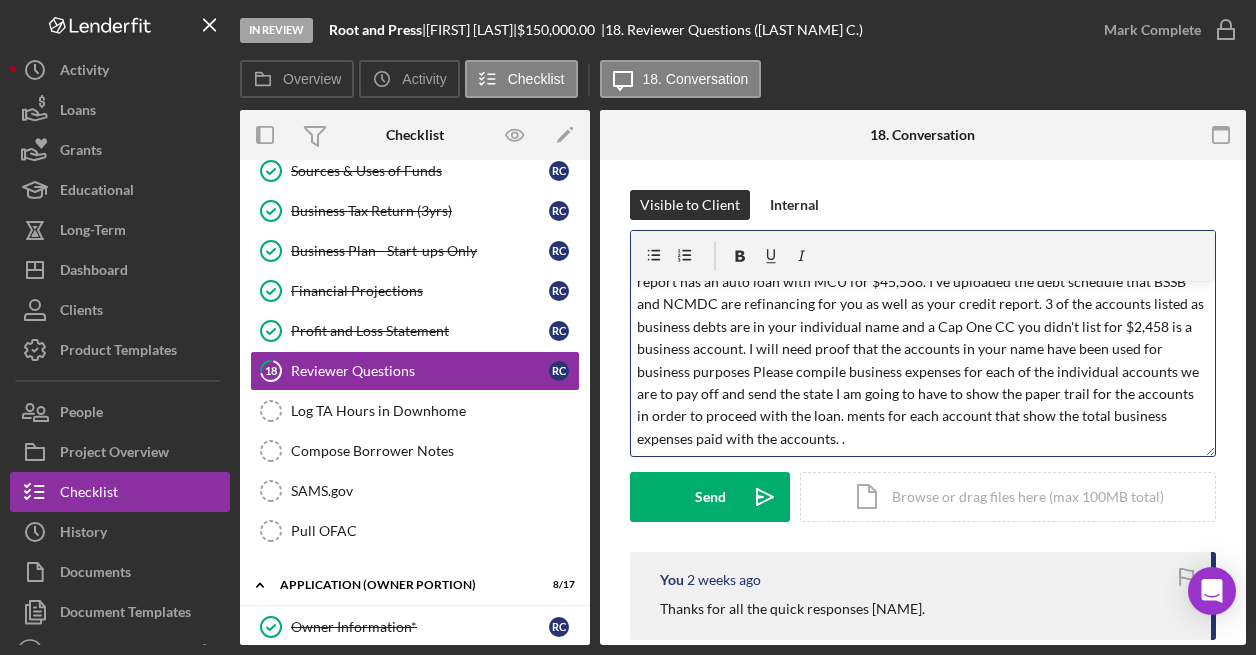 drag, startPoint x: 845, startPoint y: 421, endPoint x: 849, endPoint y: 433, distance: 12.649111 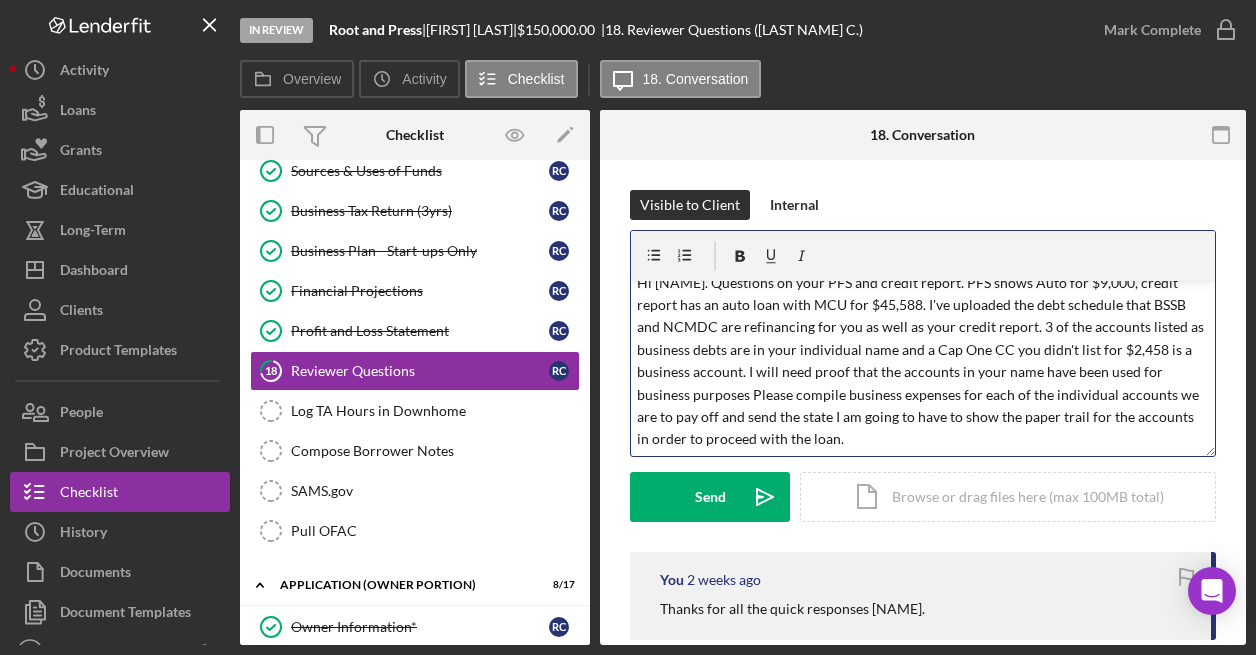 click on "Hi [NAME]. Questions on your PFS and credit report. PFS shows Auto for $9,000, credit report has an auto loan with MCU for $45,588. I've uploaded the debt schedule that BSSB and NCMDC are refinancing for you as well as your credit report. 3 of the accounts listed as business debts are in your individual name and a Cap One CC you didn't list for $2,458 is a business account. I will need proof that the accounts in your name have been used for business purposes Please compile business expenses for each of the individual accounts we are to pay off and send the state I am going to have to show the paper trail for the accounts in order to proceed with the loan." at bounding box center [923, 361] 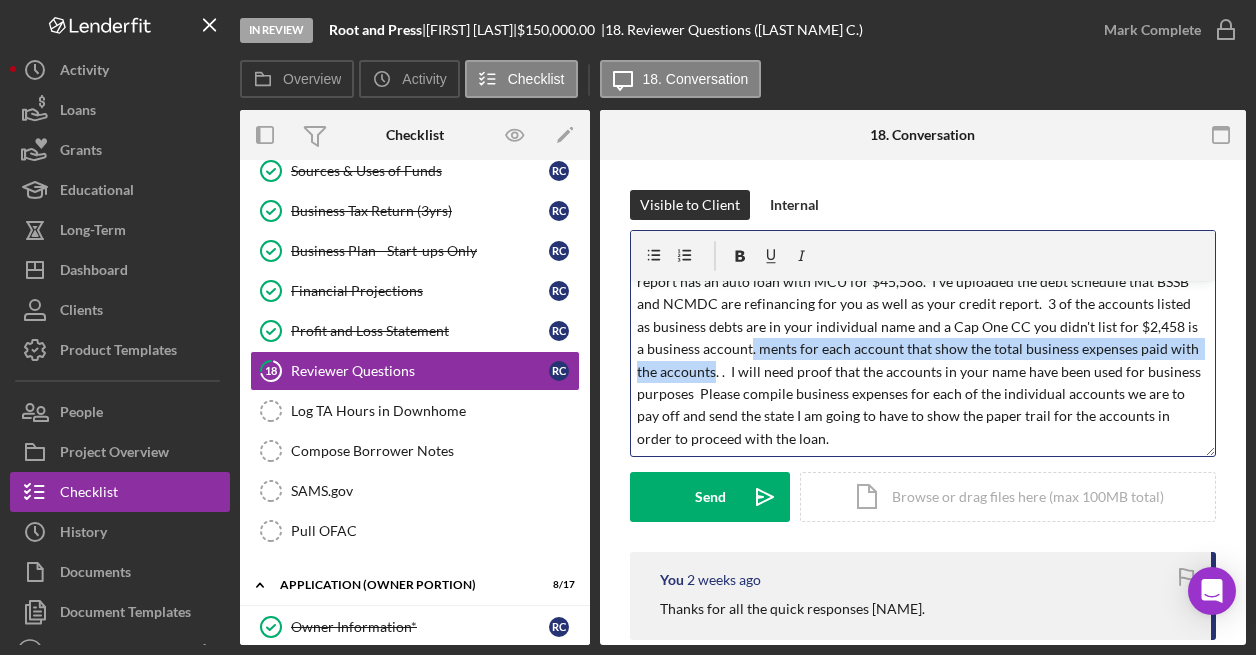 drag, startPoint x: 747, startPoint y: 345, endPoint x: 721, endPoint y: 372, distance: 37.48333 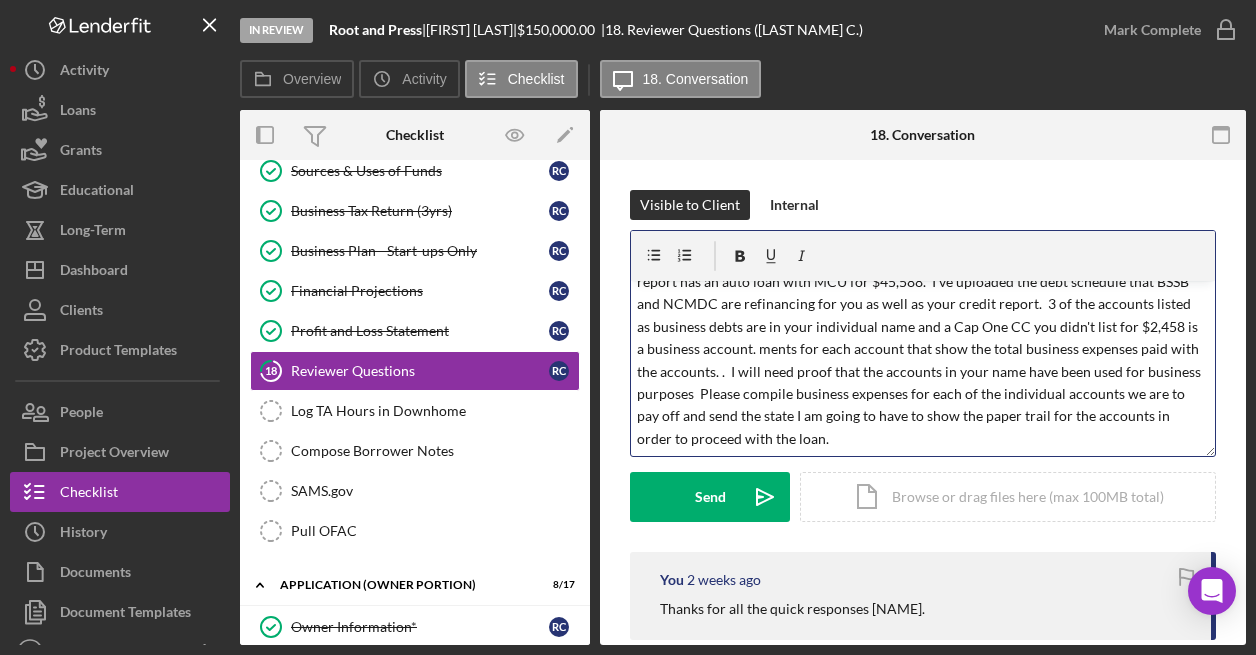 scroll, scrollTop: 15, scrollLeft: 0, axis: vertical 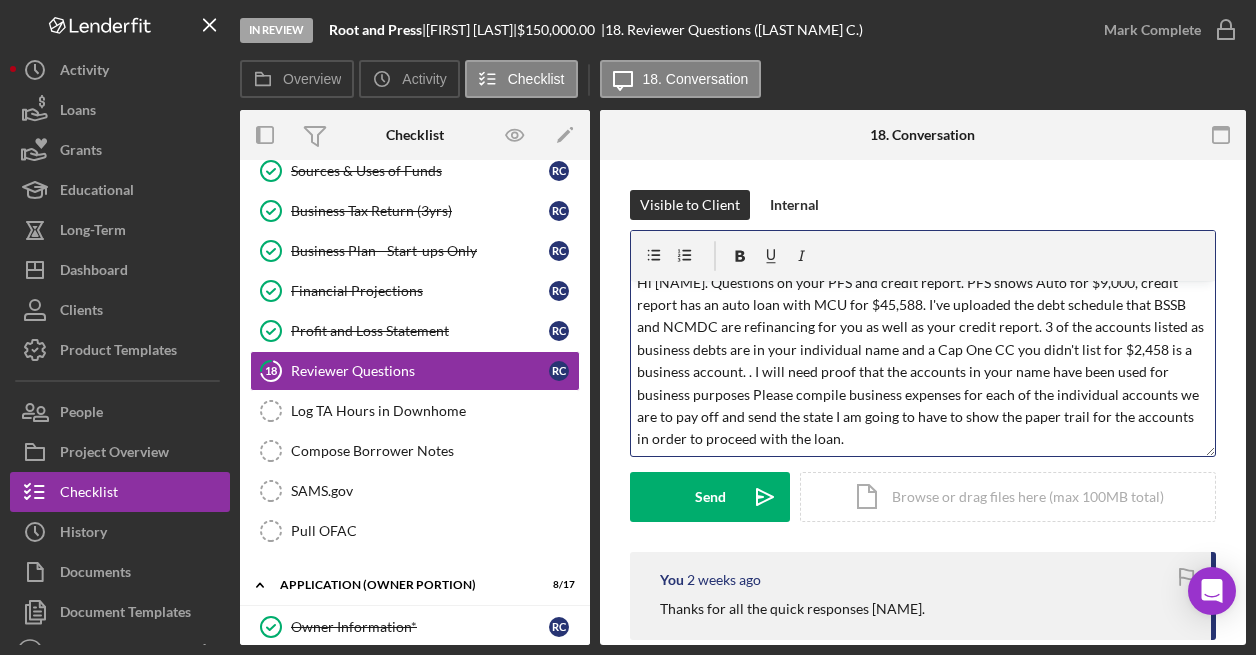 click on "Hi [NAME]. Questions on your PFS and credit report. PFS shows Auto for $9,000, credit report has an auto loan with MCU for $45,588. I've uploaded the debt schedule that BSSB and NCMDC are refinancing for you as well as your credit report. 3 of the accounts listed as business debts are in your individual name and a Cap One CC you didn't list for $2,458 is a business account. . I will need proof that the accounts in your name have been used for business purposes Please compile business expenses for each of the individual accounts we are to pay off and send the state I am going to have to show the paper trail for the accounts in order to proceed with the loan." at bounding box center [923, 361] 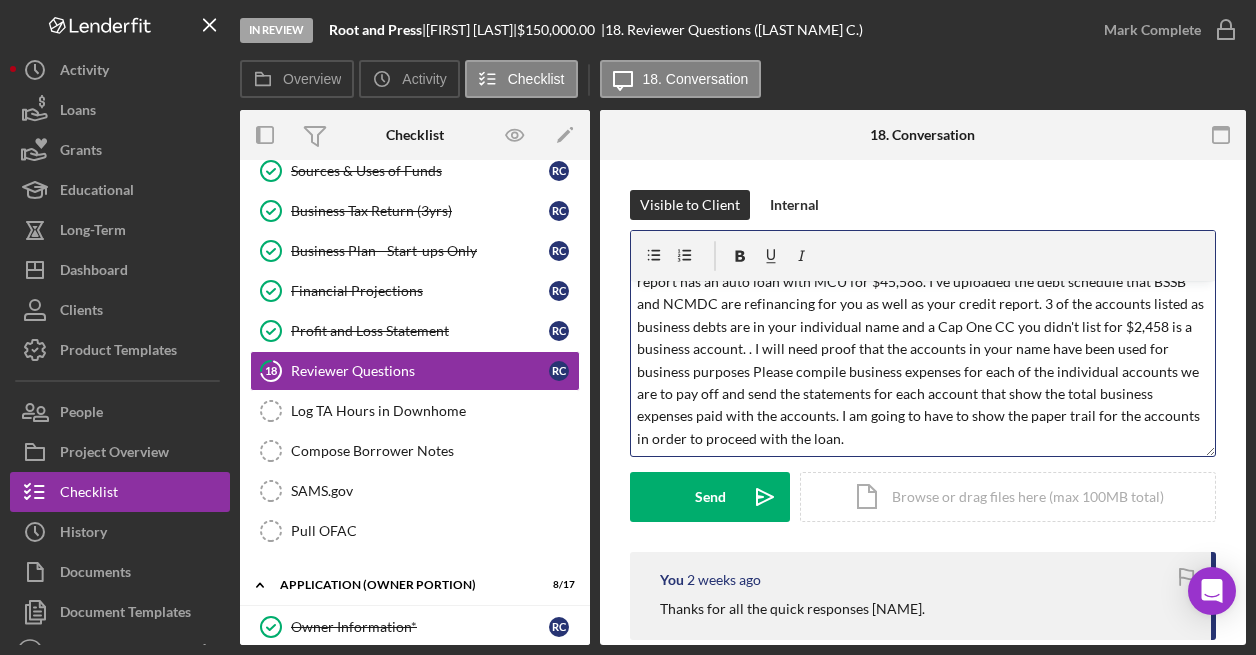 drag, startPoint x: 842, startPoint y: 413, endPoint x: 845, endPoint y: 442, distance: 29.15476 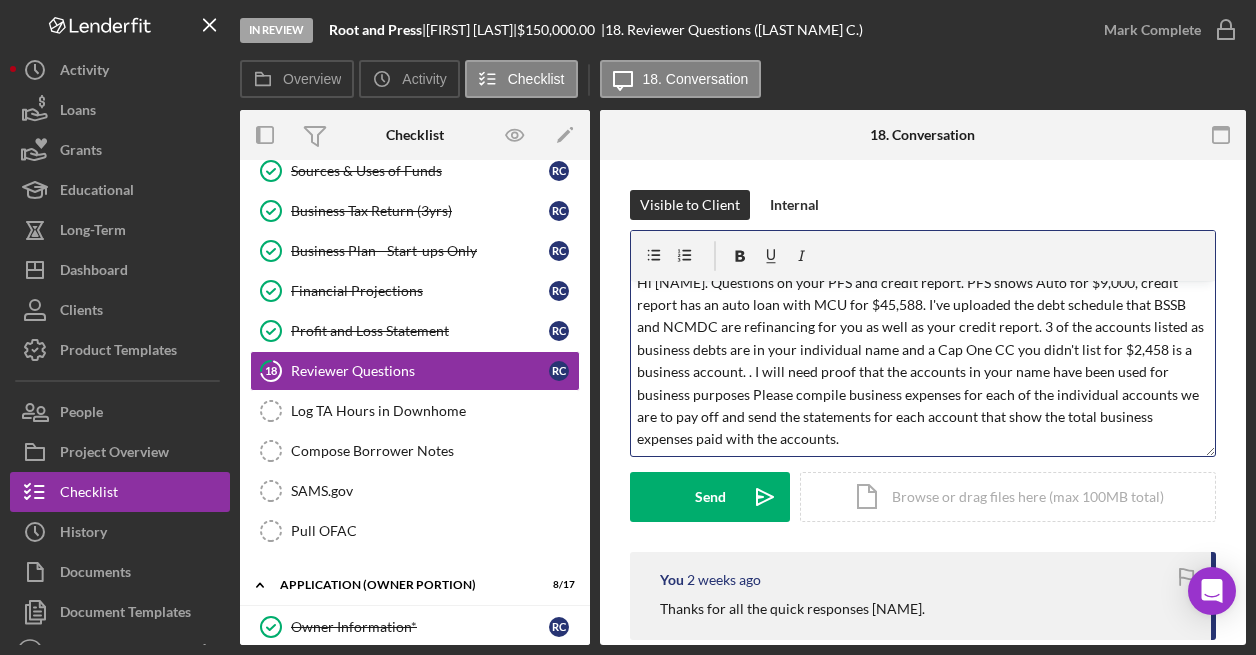 scroll, scrollTop: 15, scrollLeft: 0, axis: vertical 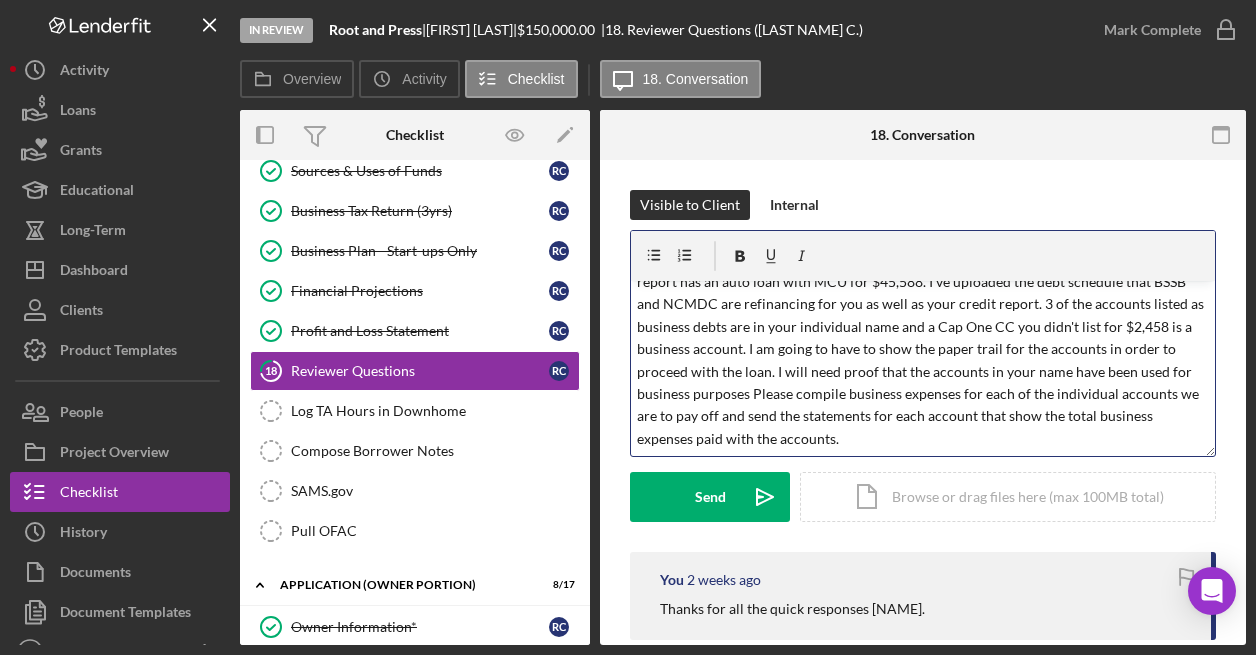 click on "Hi [NAME]. Questions on your PFS and credit report. PFS shows Auto for $9,000, credit report has an auto loan with MCU for $45,588. I've uploaded the debt schedule that BSSB and NCMDC are refinancing for you as well as your credit report. 3 of the accounts listed as business debts are in your individual name and a Cap One CC you didn't list for $2,458 is a business account. I am going to have to show the paper trail for the accounts in order to proceed with the loan. I will need proof that the accounts in your name have been used for business purposes Please compile business expenses for each of the individual accounts we are to pay off and send the statements for each account that show the total business expenses paid with the accounts." at bounding box center [923, 350] 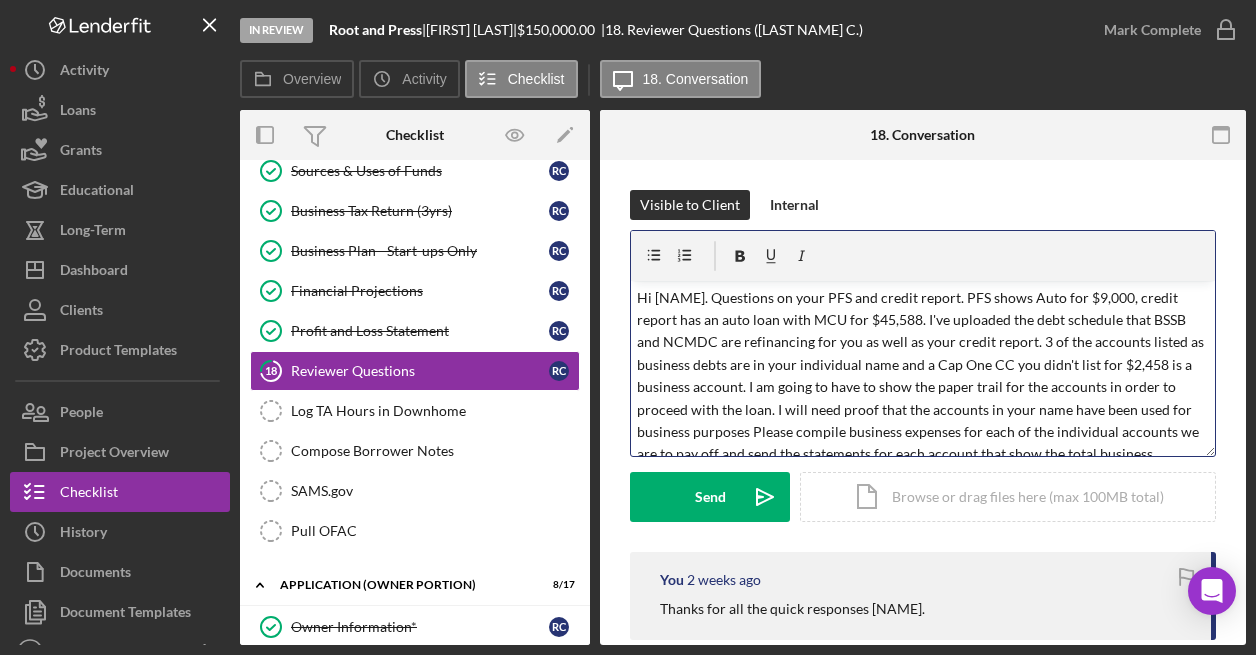 scroll, scrollTop: 66, scrollLeft: 0, axis: vertical 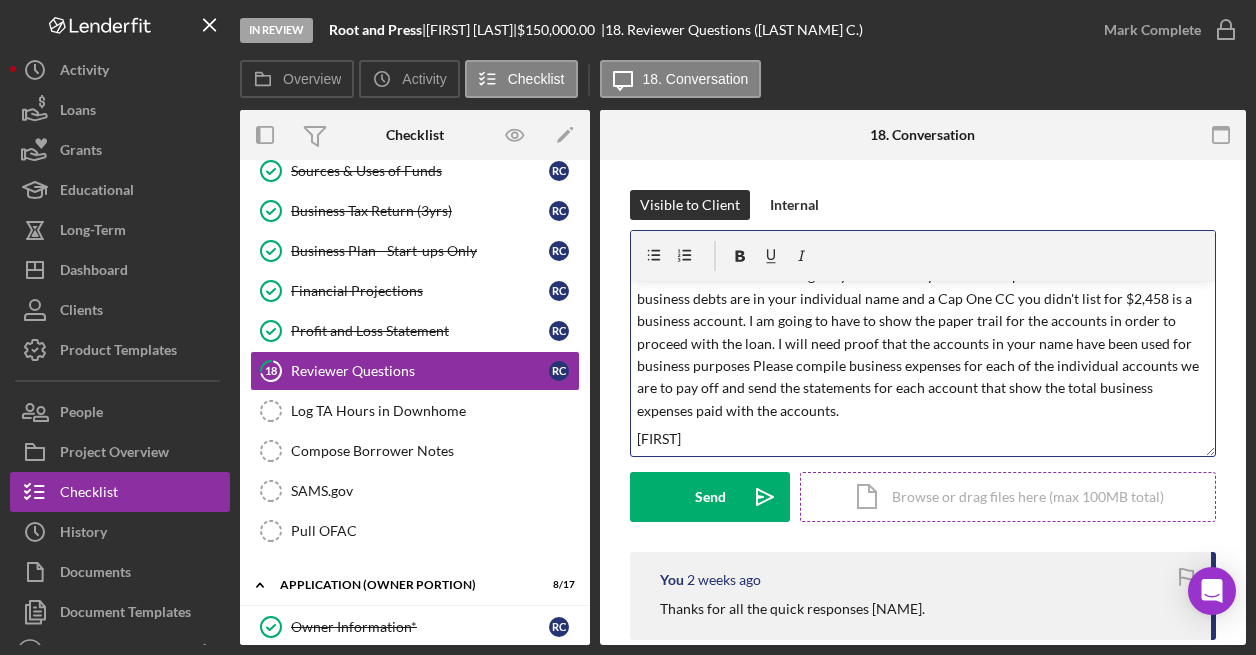 click on "Icon/Document Browse or drag files here (max 100MB total) Tap to choose files or take a photo" at bounding box center (1008, 497) 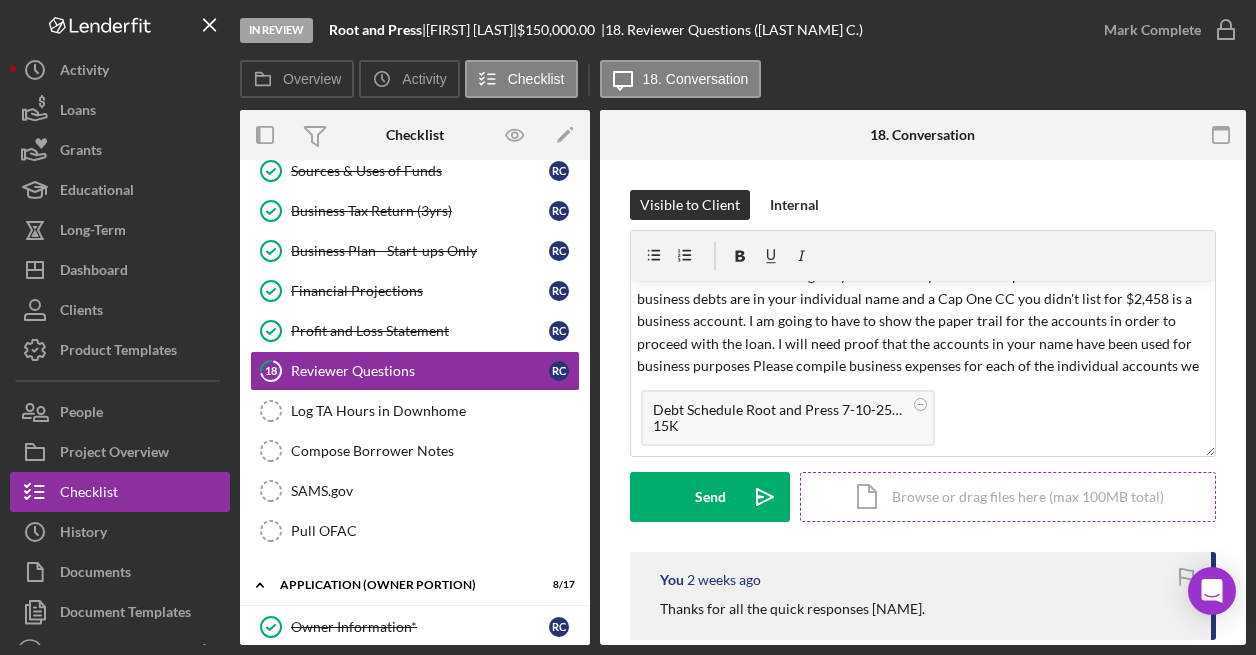 click on "Icon/Document Browse or drag files here (max 100MB total) Tap to choose files or take a photo" at bounding box center (1008, 497) 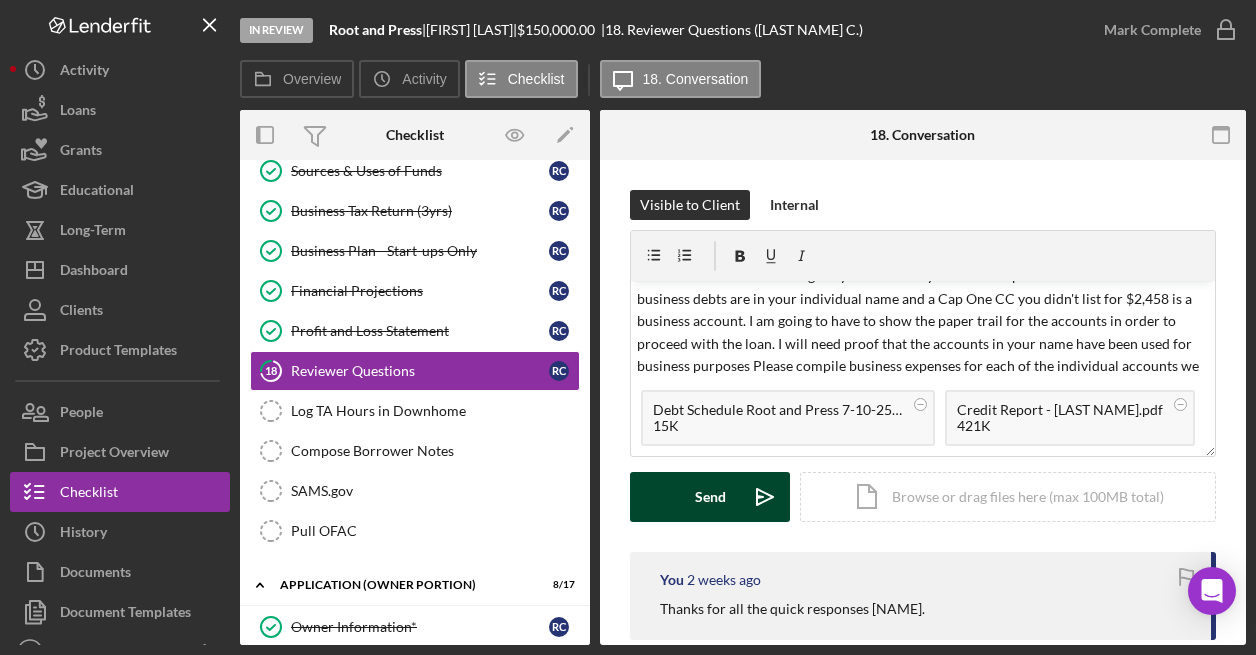 click on "Send Icon/icon-invite-send" at bounding box center [710, 497] 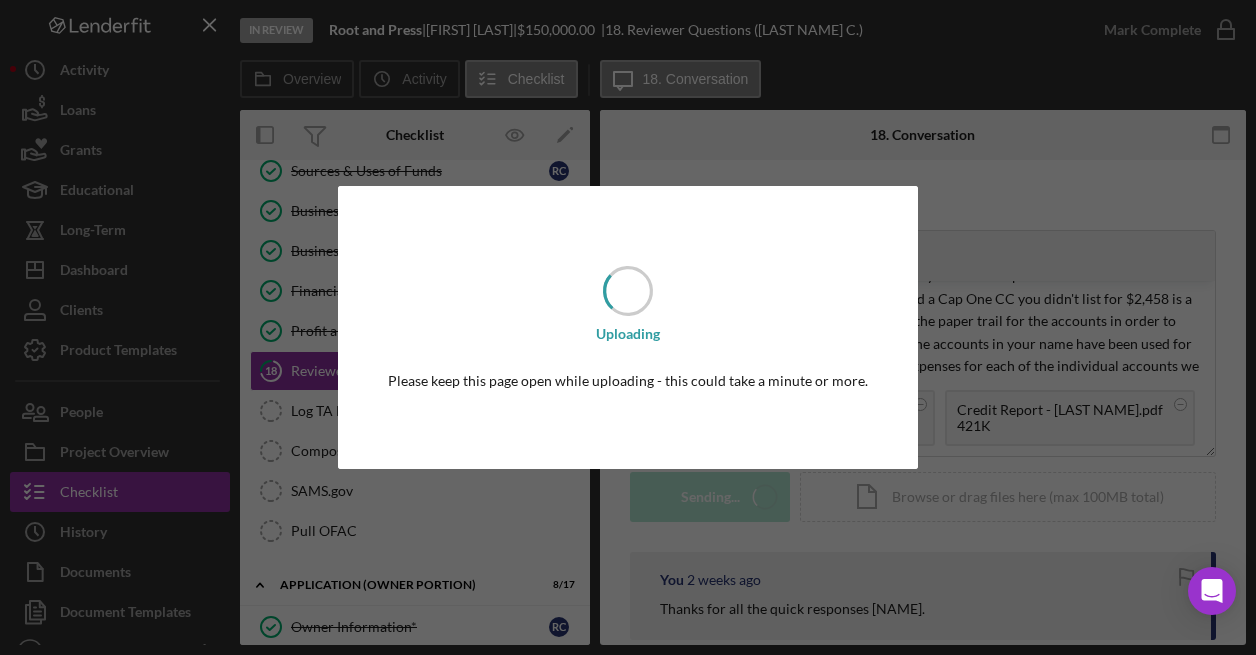 scroll, scrollTop: 0, scrollLeft: 0, axis: both 